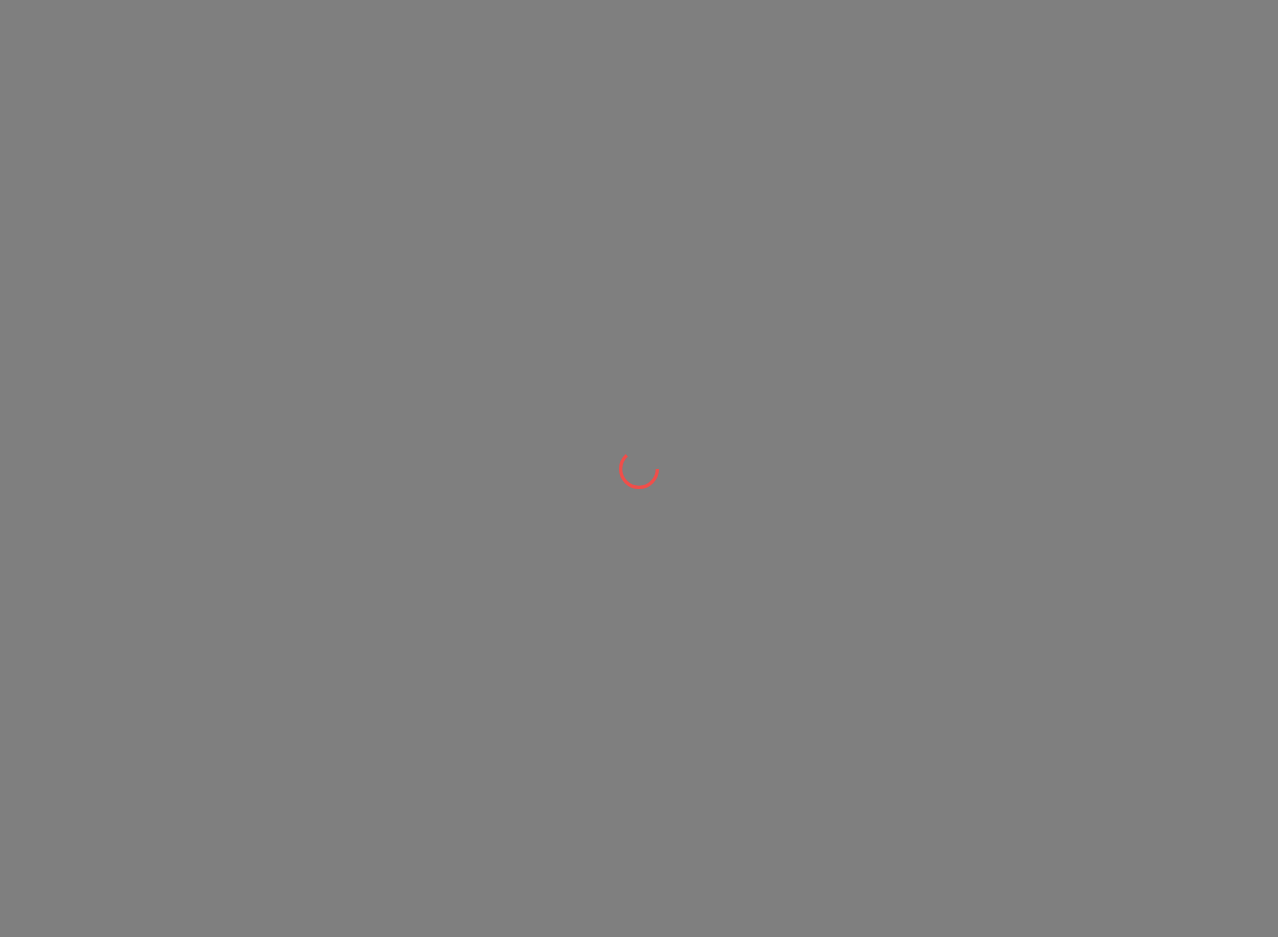 scroll, scrollTop: 0, scrollLeft: 0, axis: both 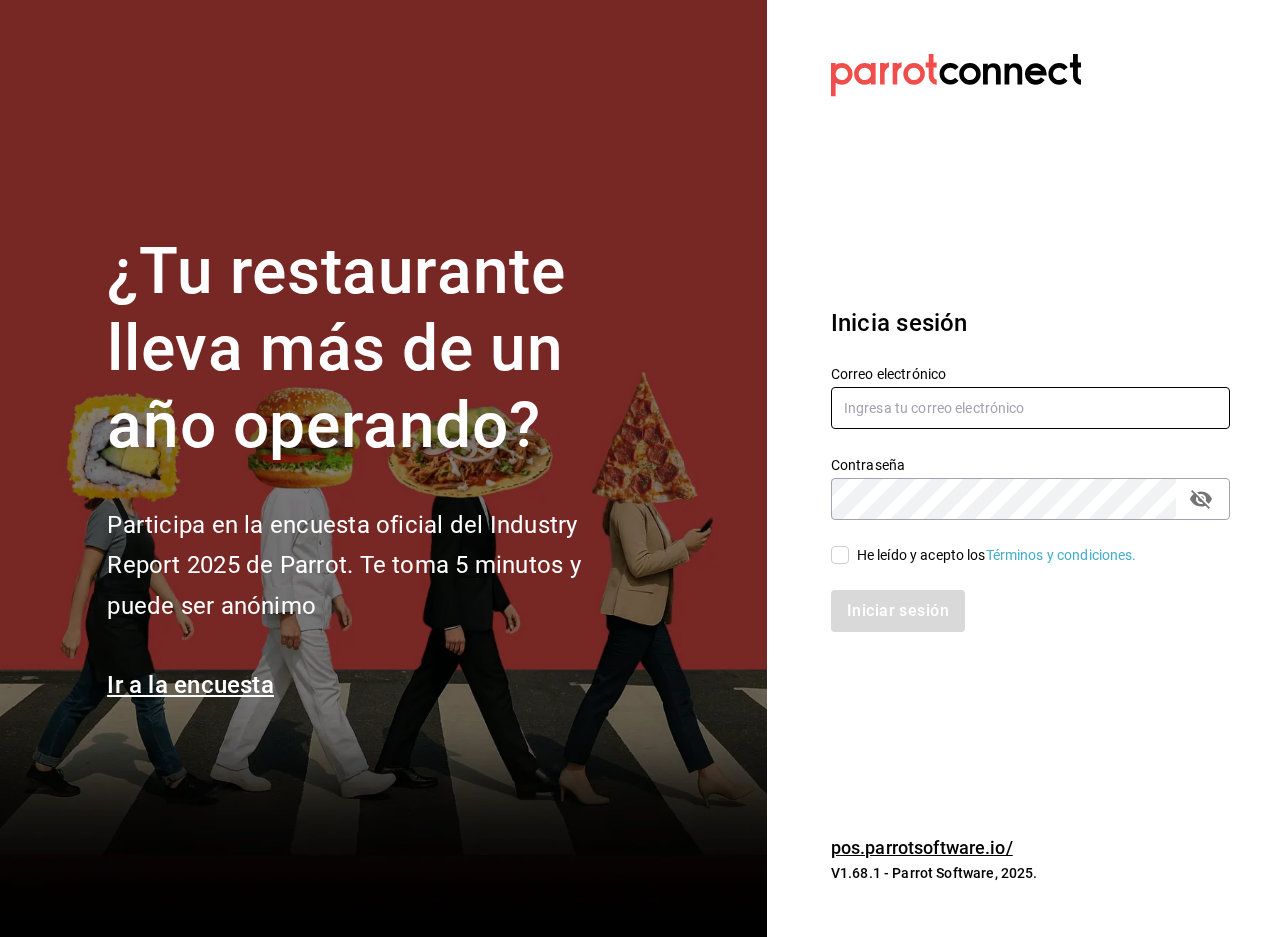 type on "[EMAIL]" 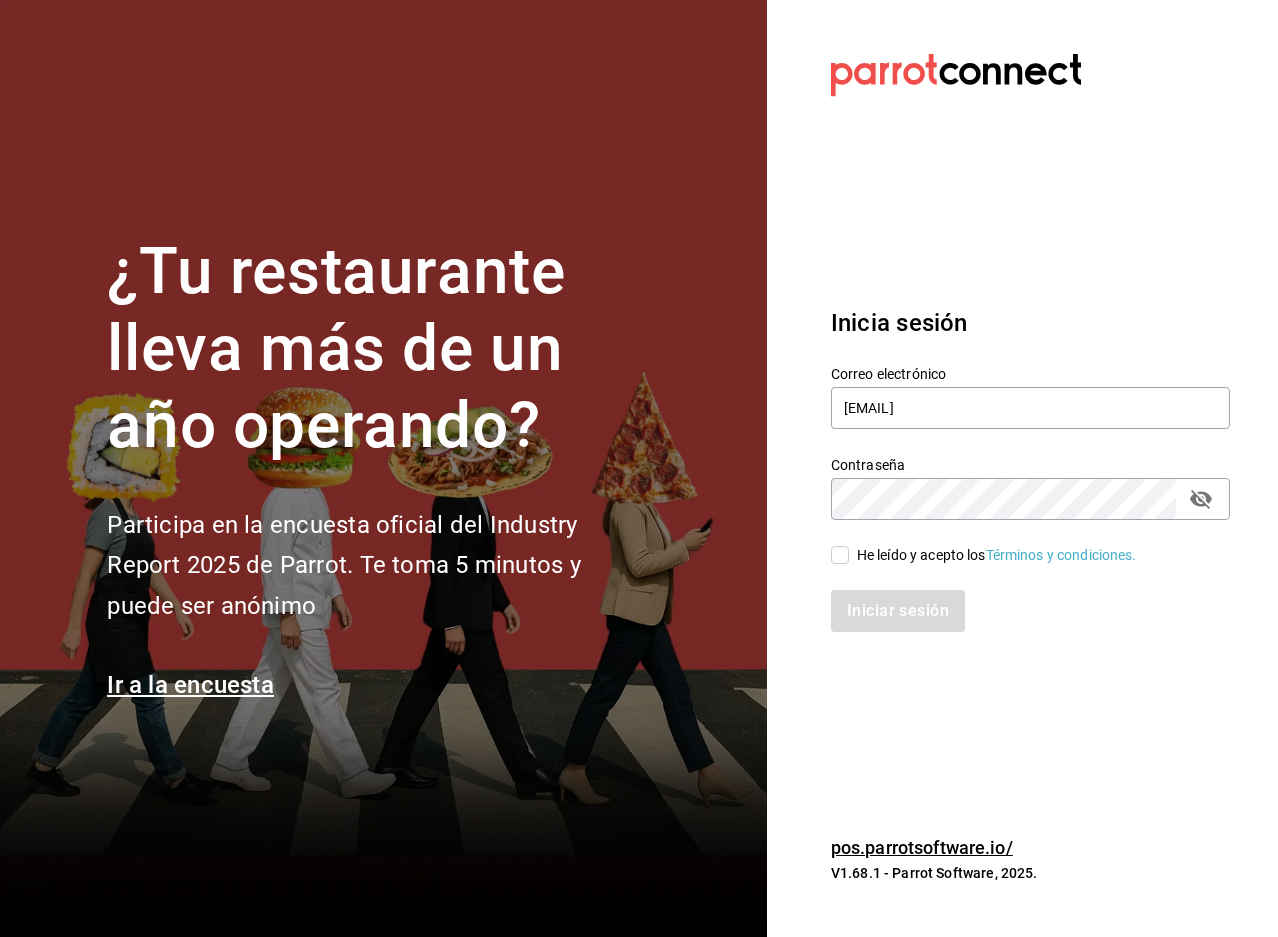 click on "He leído y acepto los  Términos y condiciones." at bounding box center [997, 555] 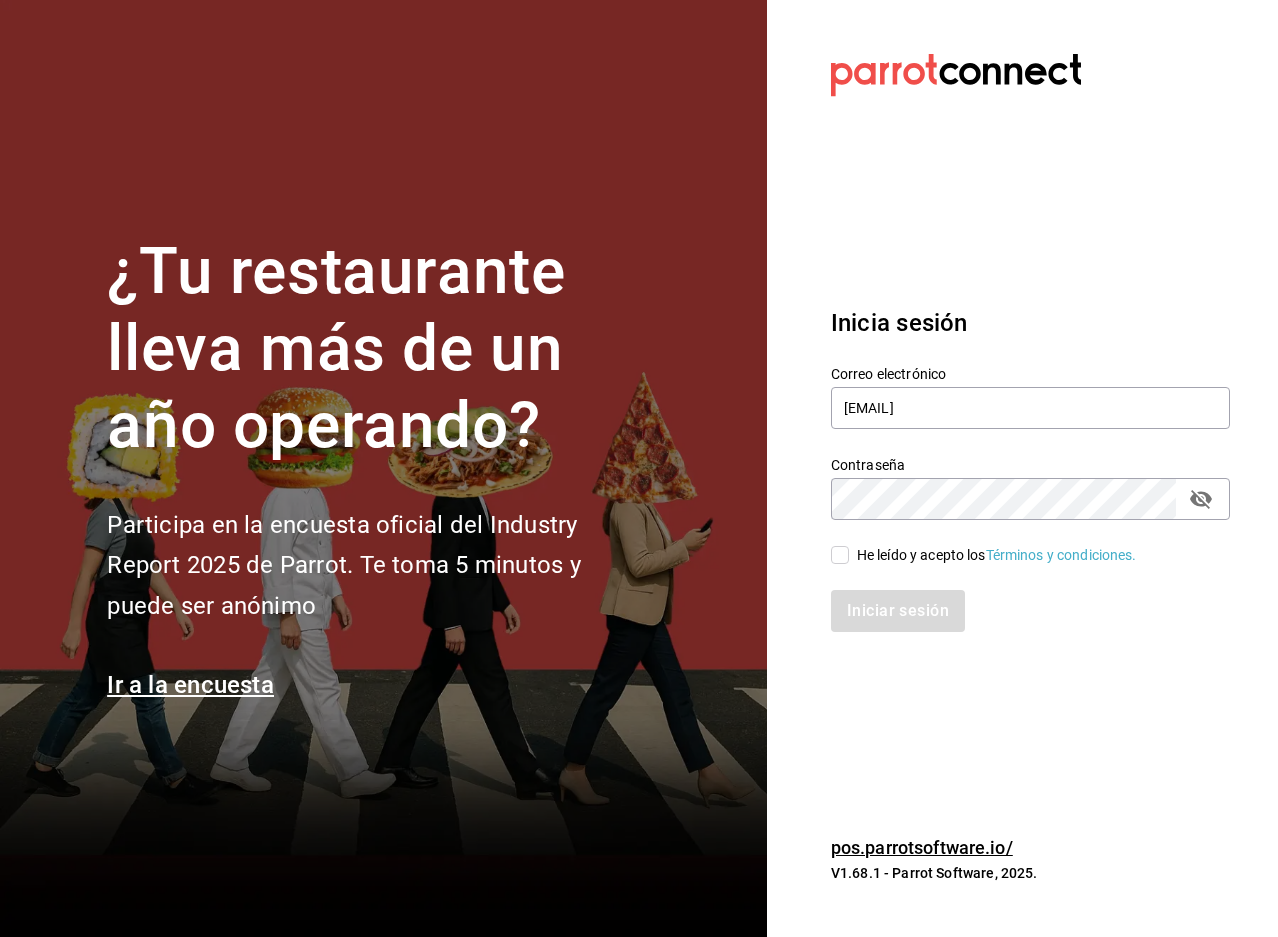 checkbox on "true" 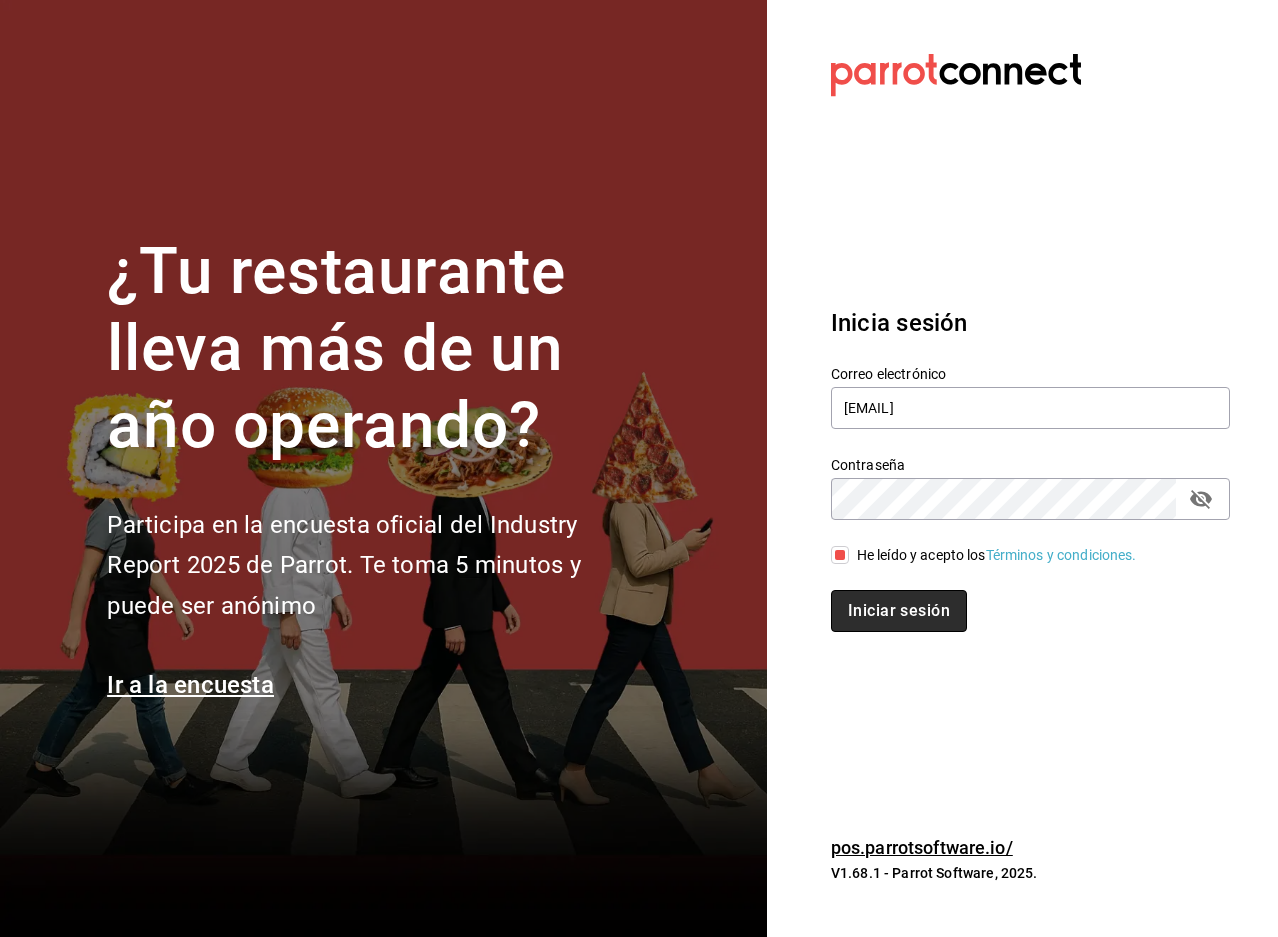 click on "Iniciar sesión" at bounding box center [899, 611] 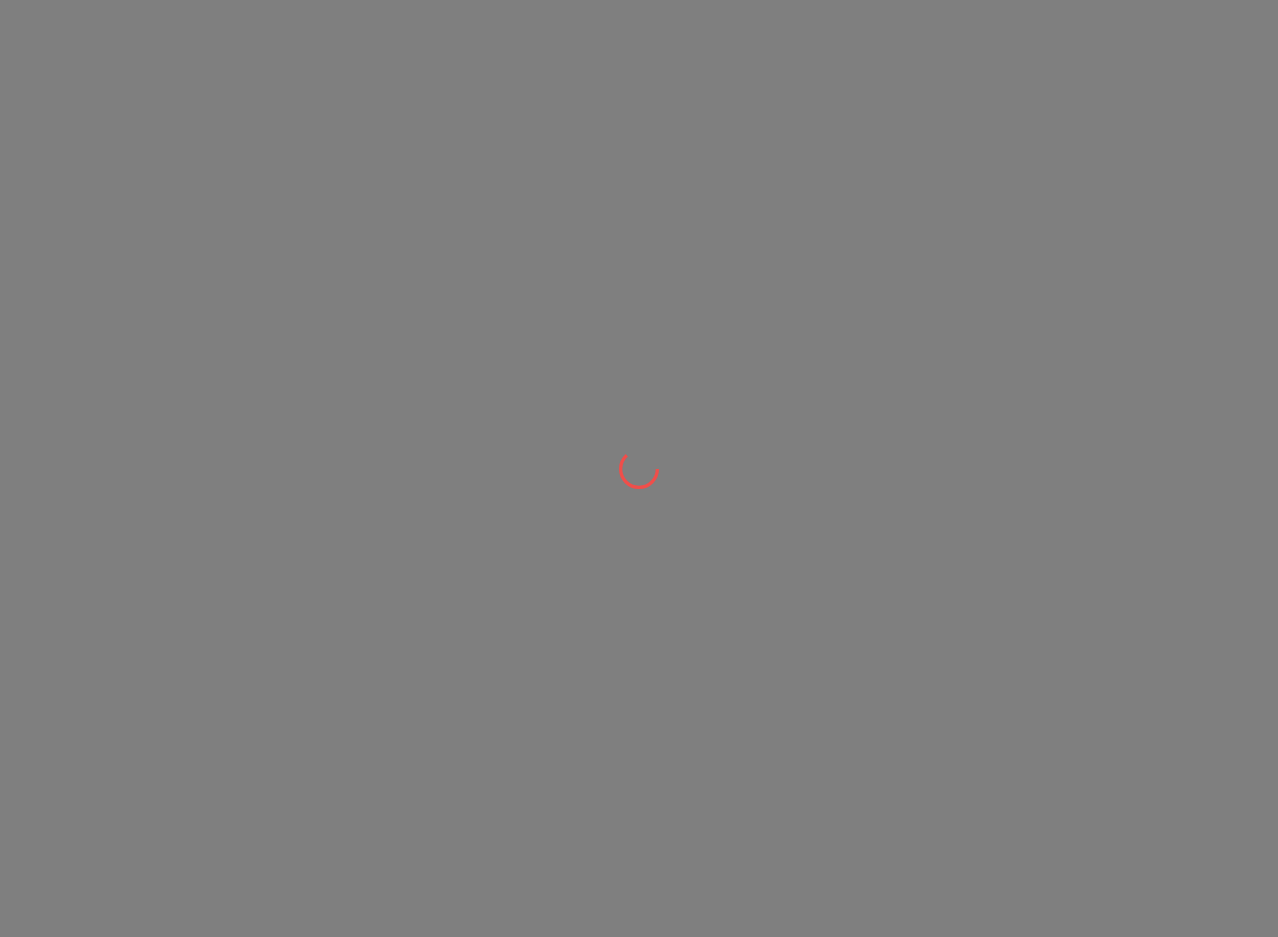 scroll, scrollTop: 0, scrollLeft: 0, axis: both 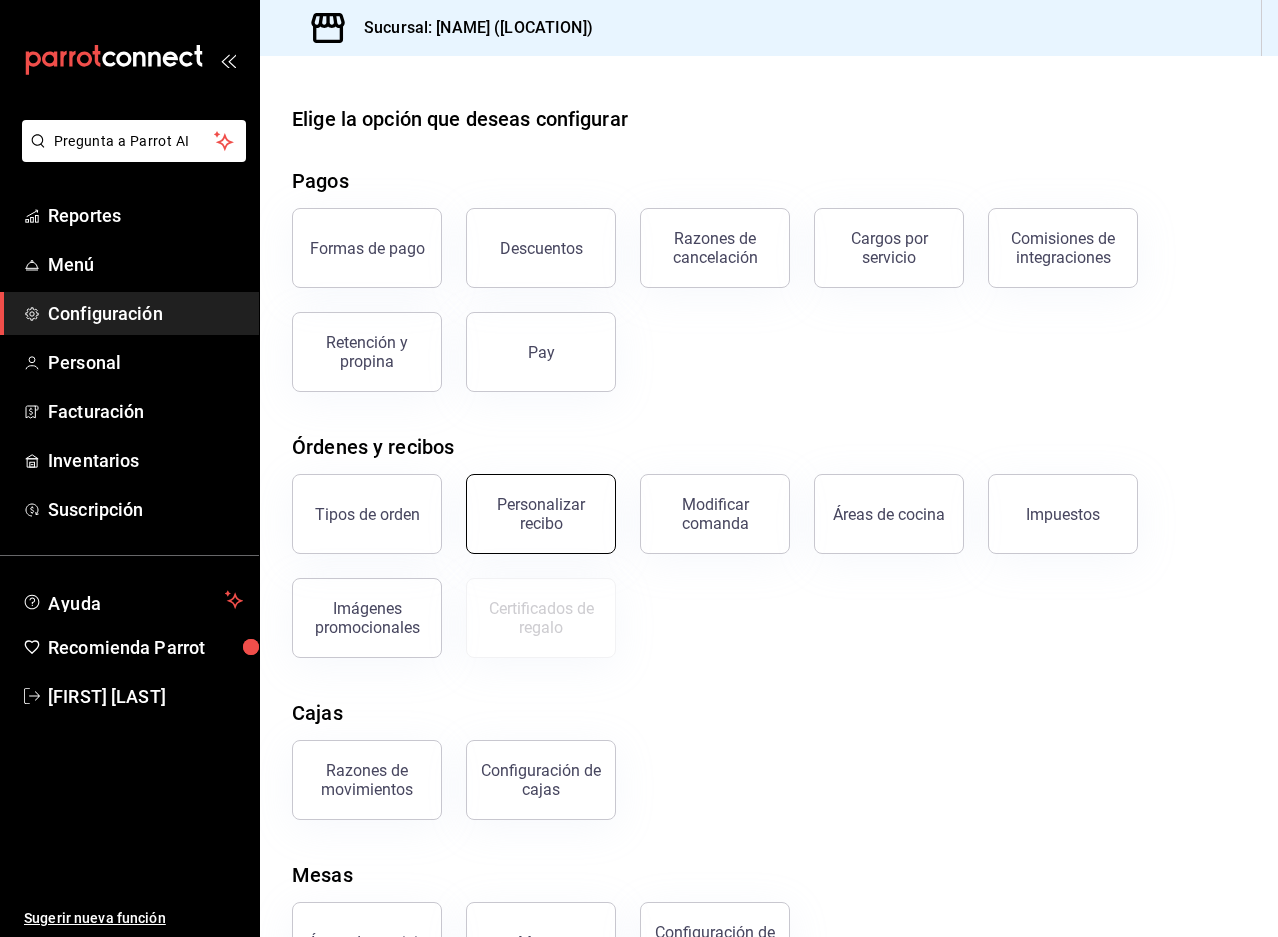 click on "Personalizar recibo" at bounding box center [541, 514] 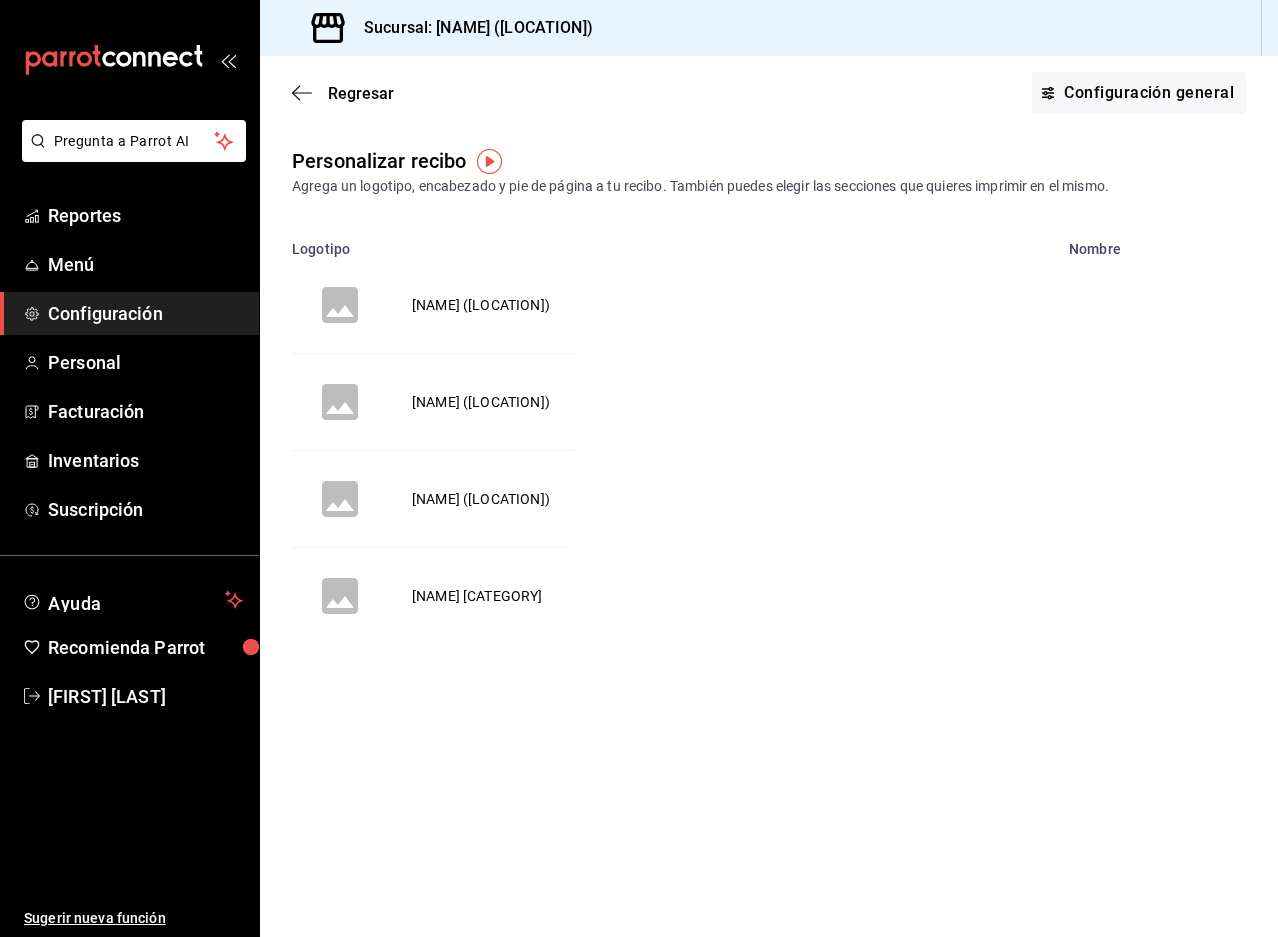 click on "[NAME] ([LOCATION])" at bounding box center (481, 305) 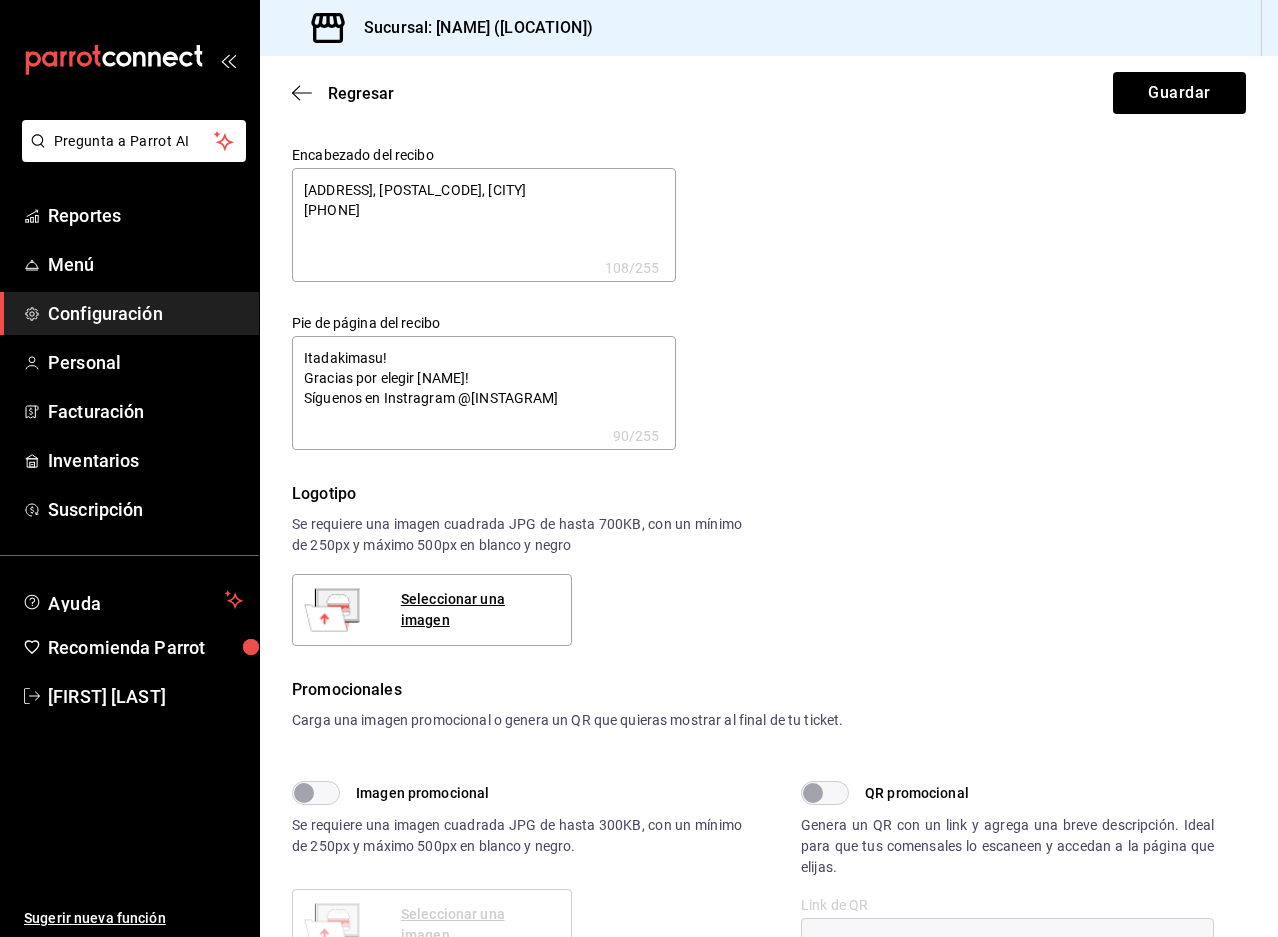 type on "x" 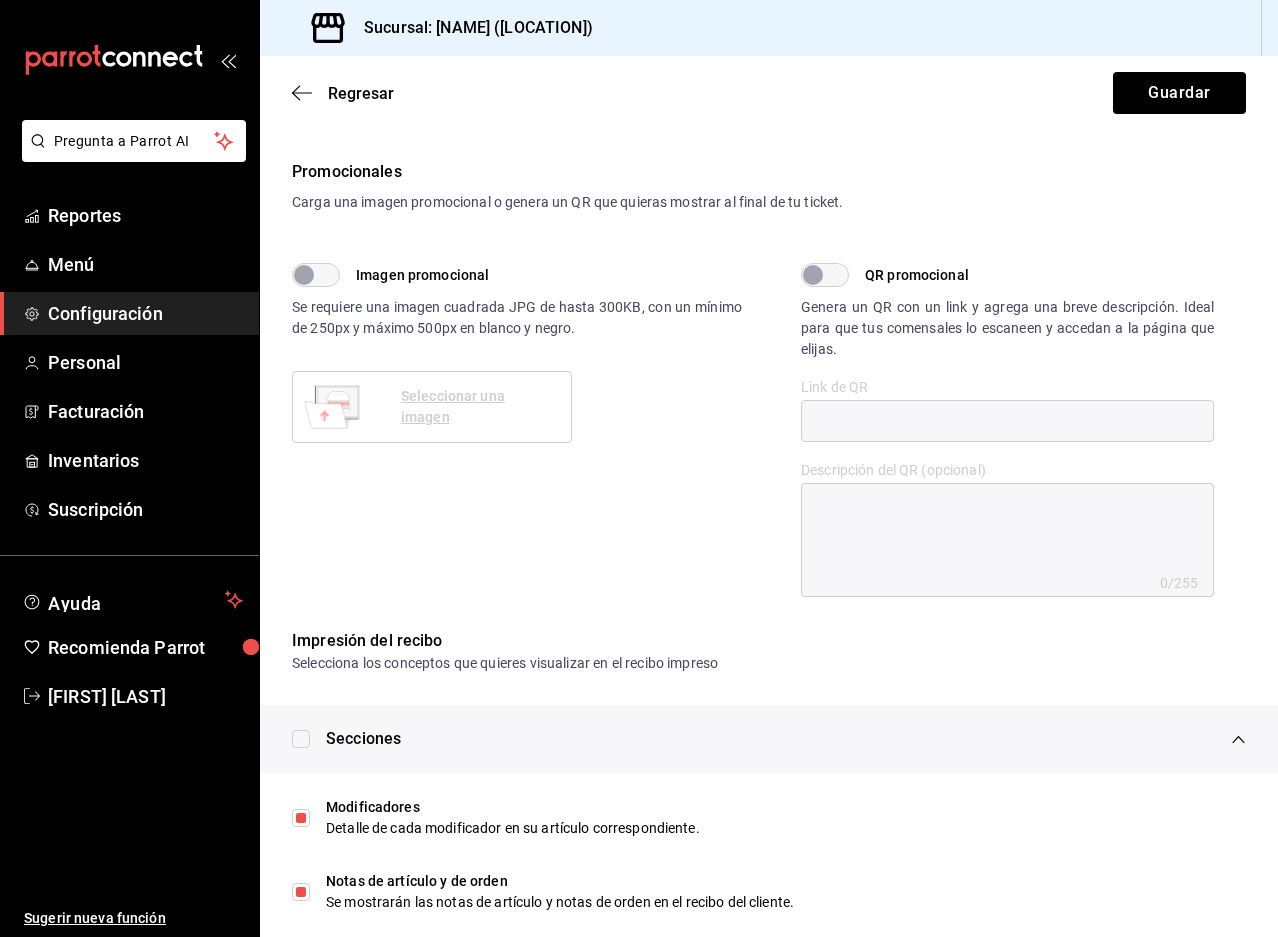 scroll, scrollTop: 772, scrollLeft: 0, axis: vertical 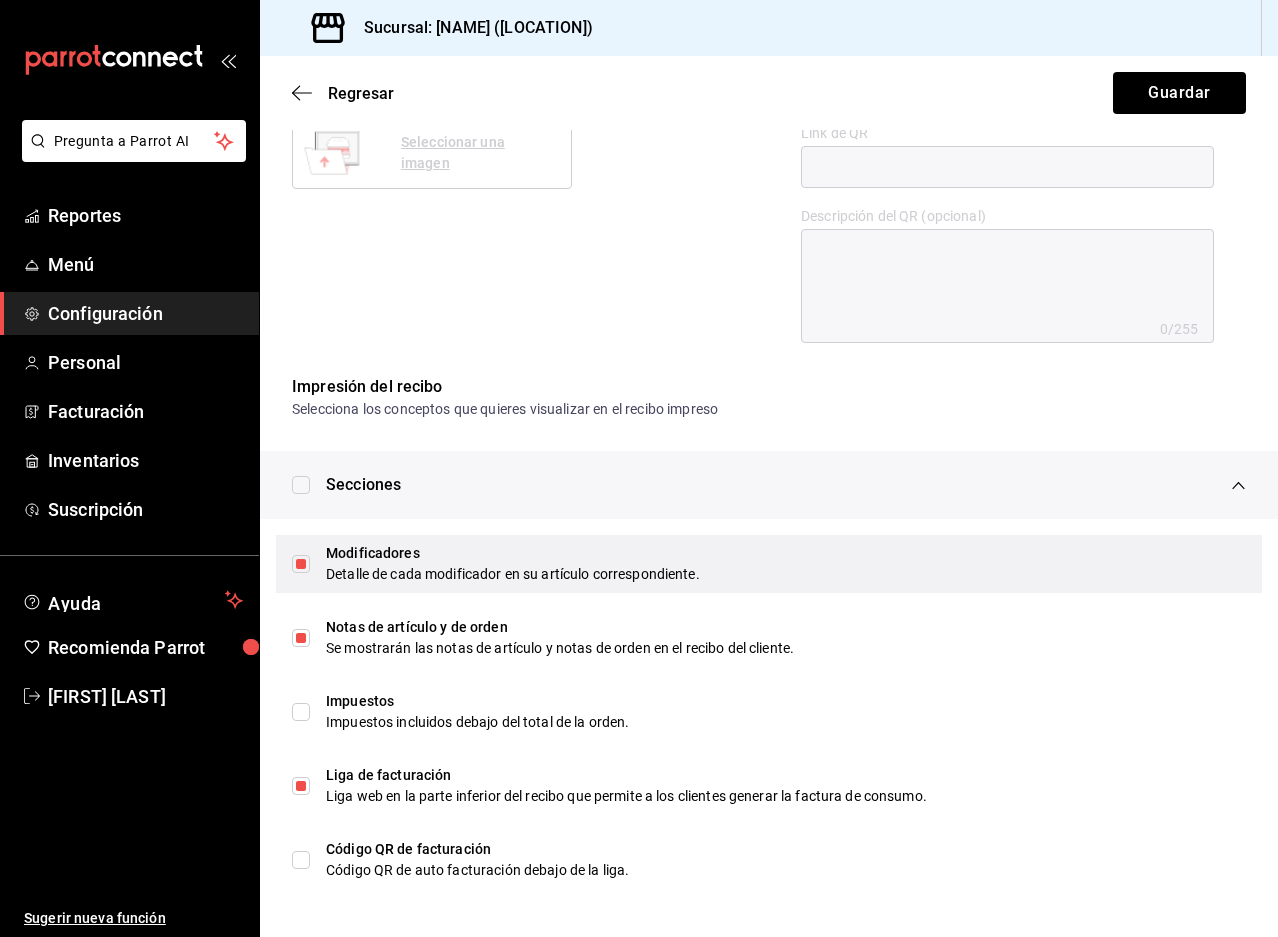 click at bounding box center (301, 564) 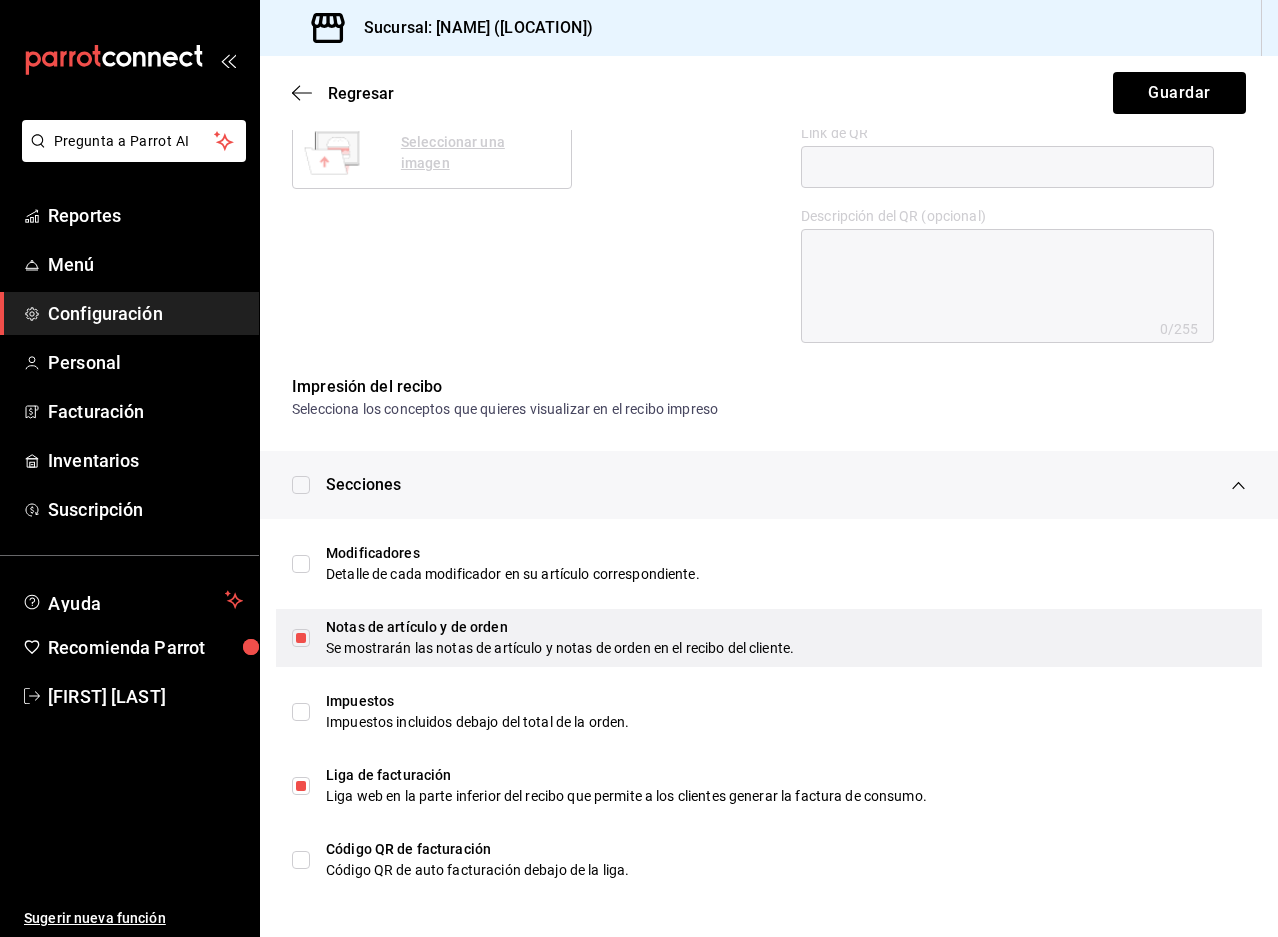 click at bounding box center [301, 638] 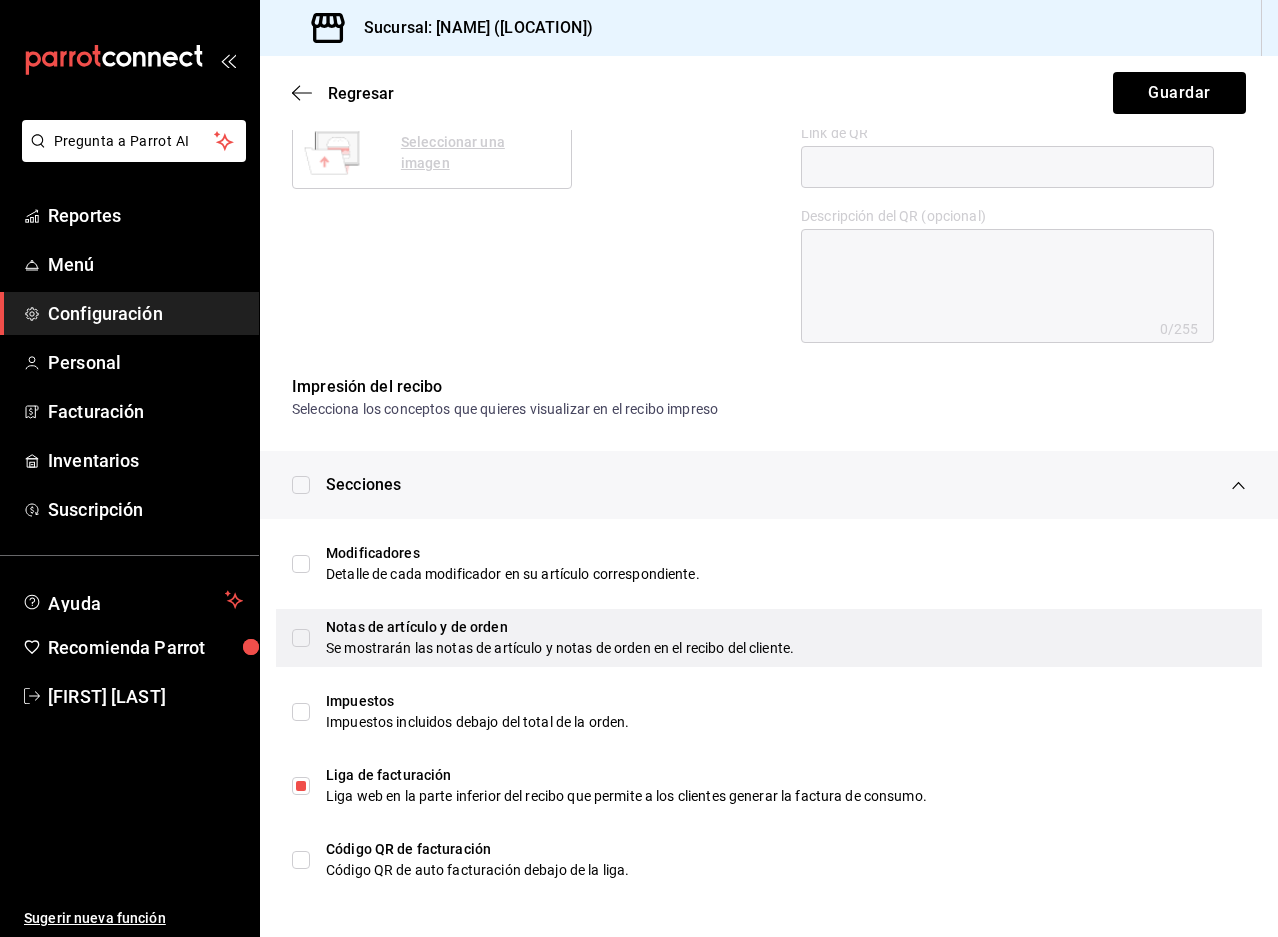 click at bounding box center [301, 638] 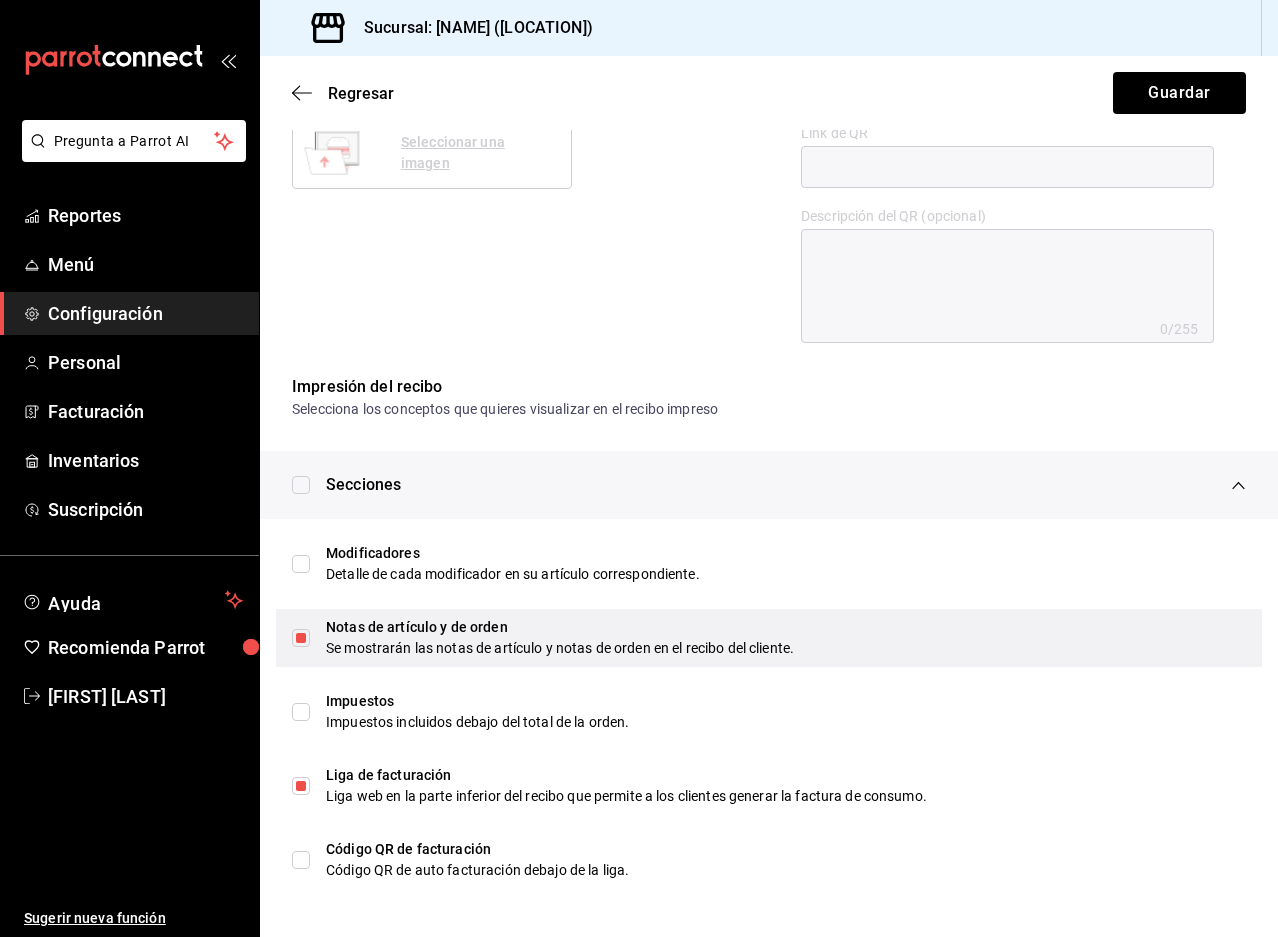 click at bounding box center [301, 638] 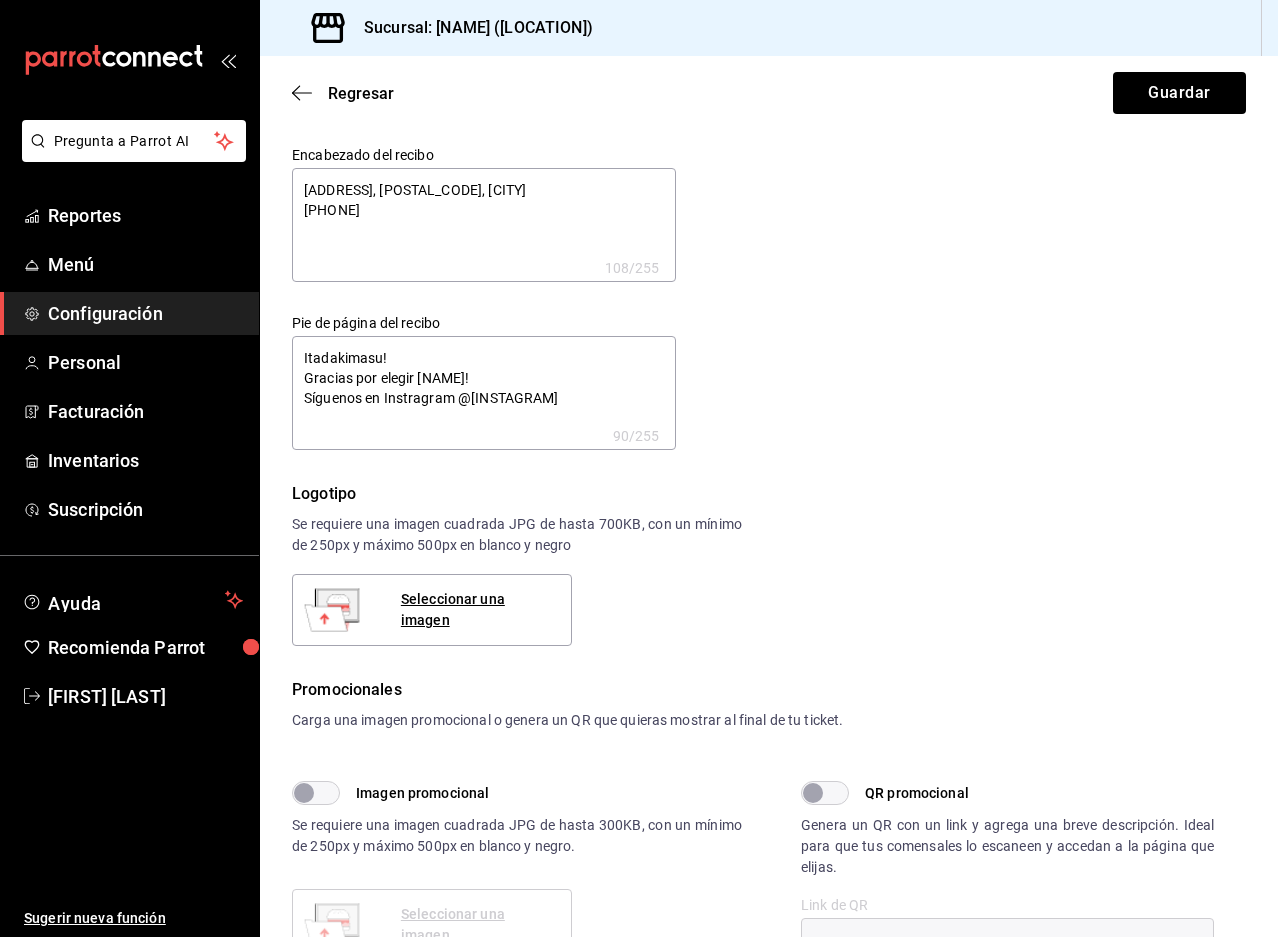 scroll, scrollTop: 772, scrollLeft: 0, axis: vertical 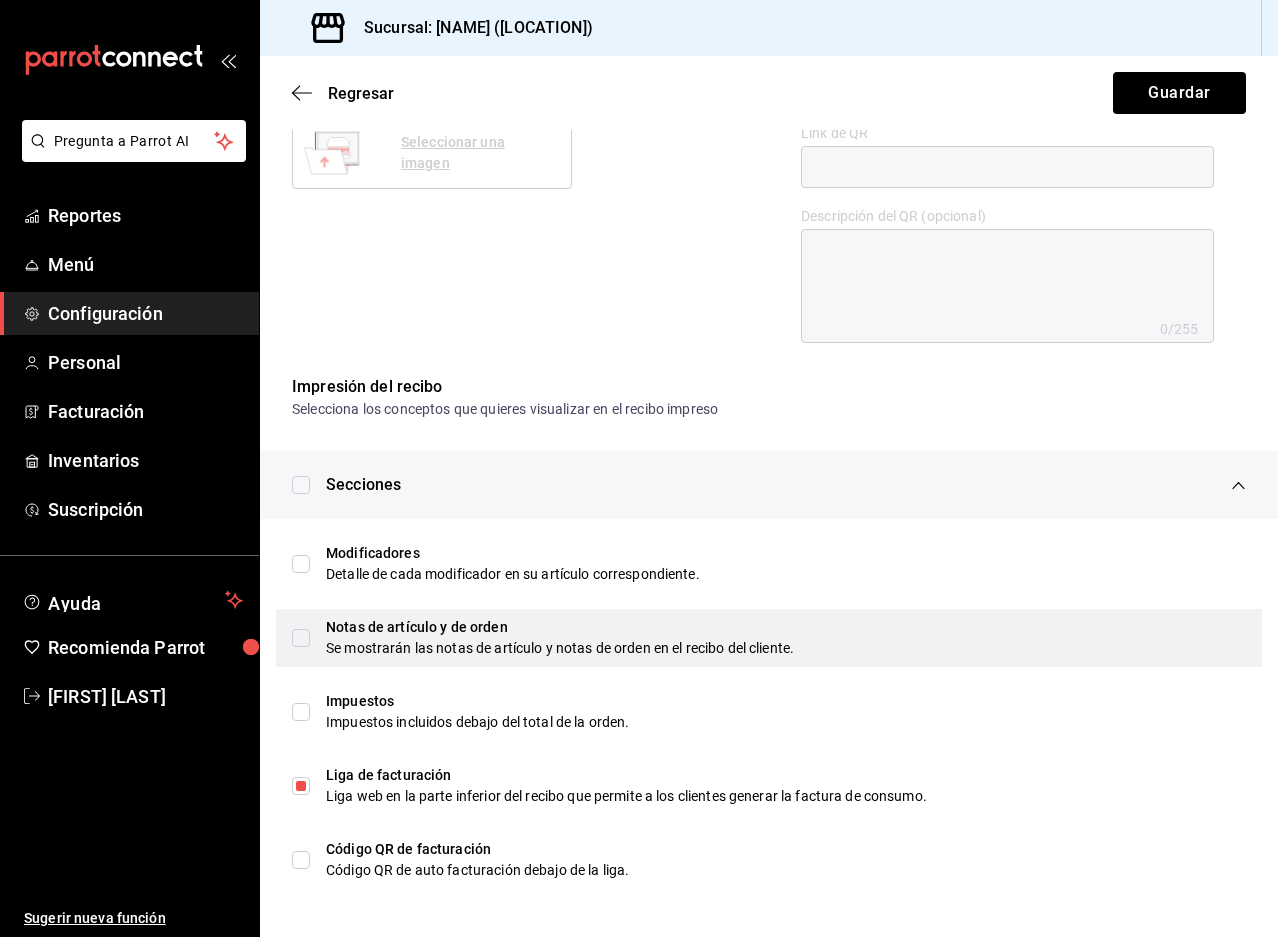 click at bounding box center [301, 638] 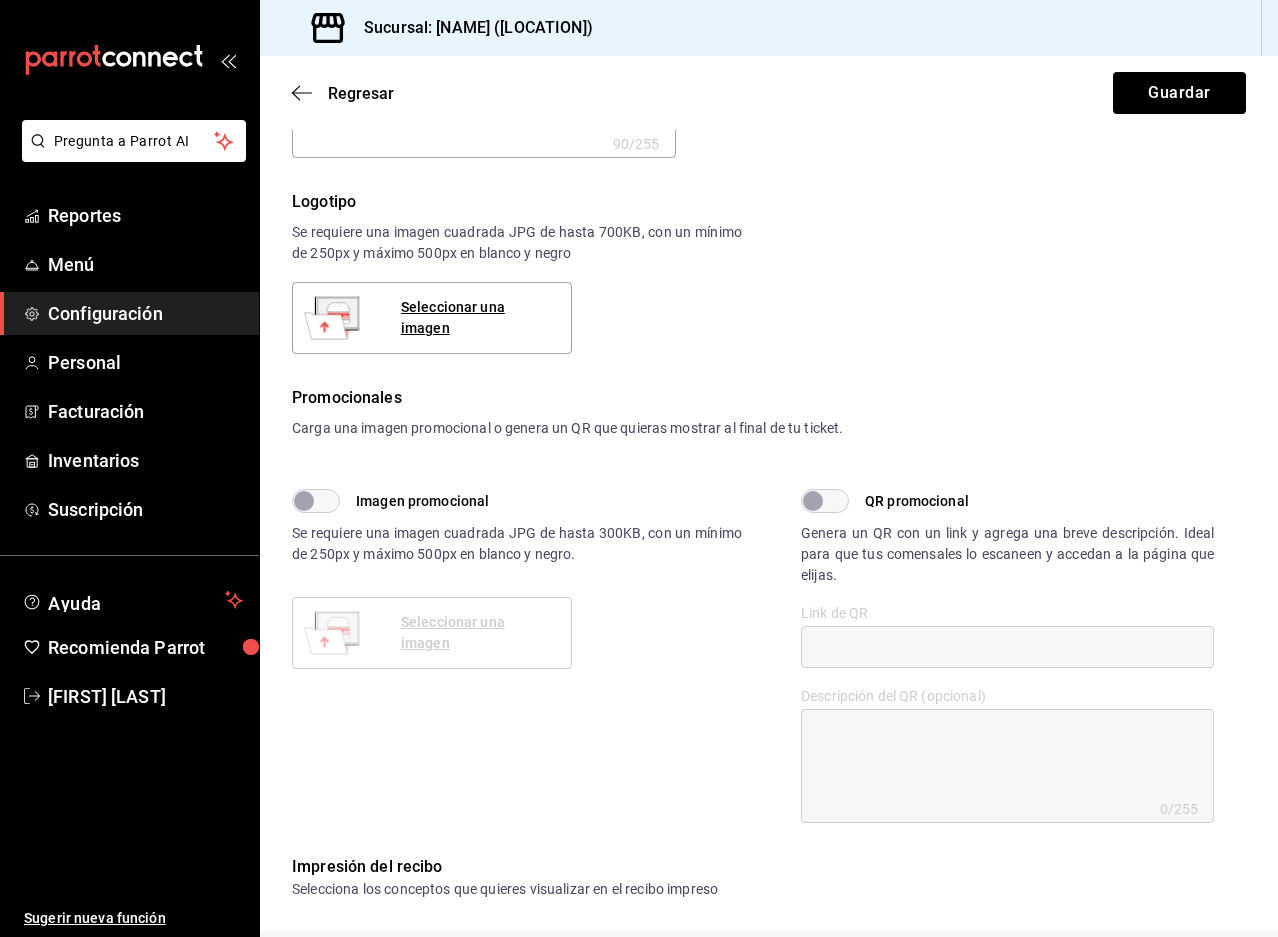 scroll, scrollTop: 0, scrollLeft: 0, axis: both 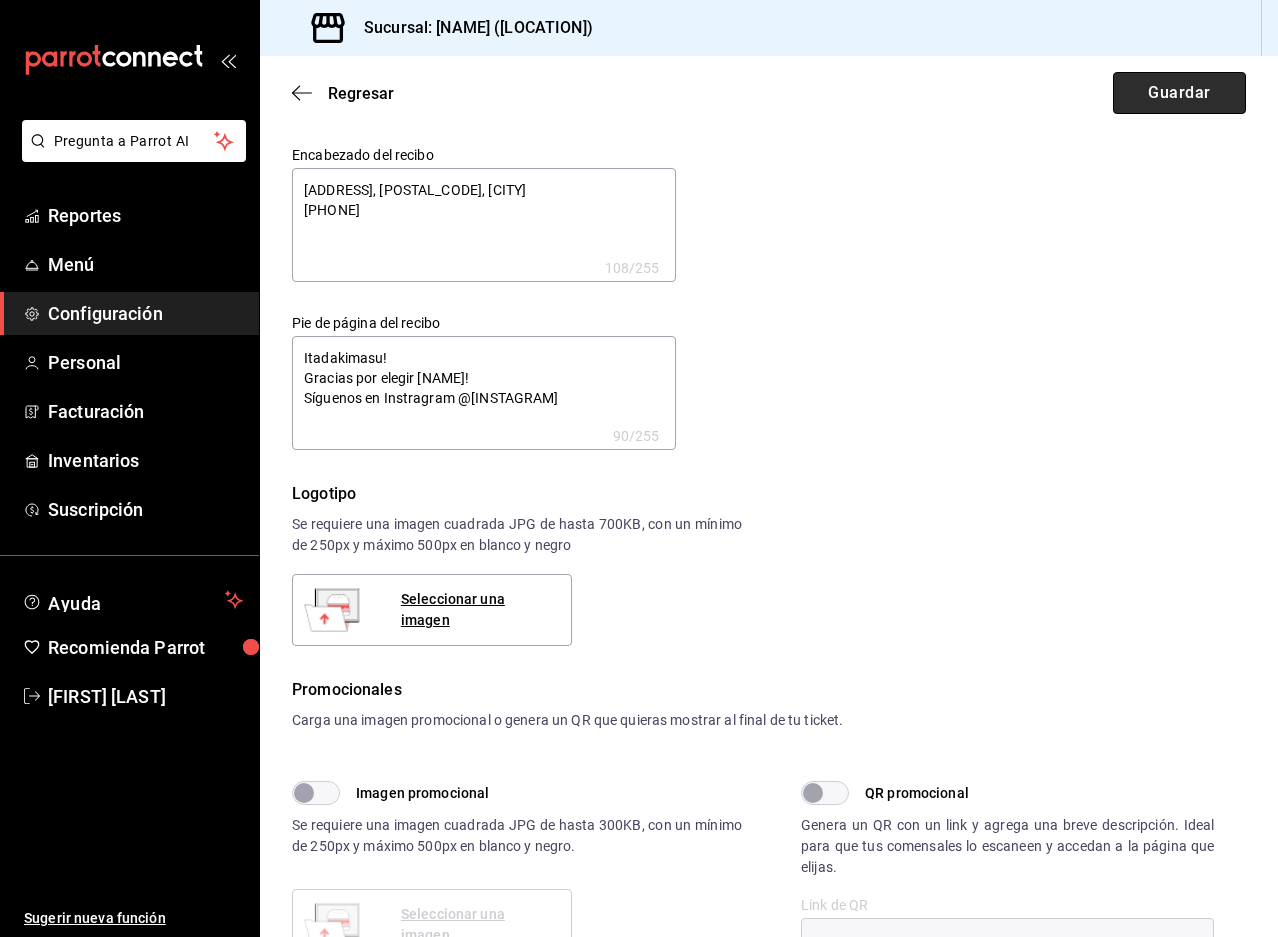click on "Guardar" at bounding box center (1179, 93) 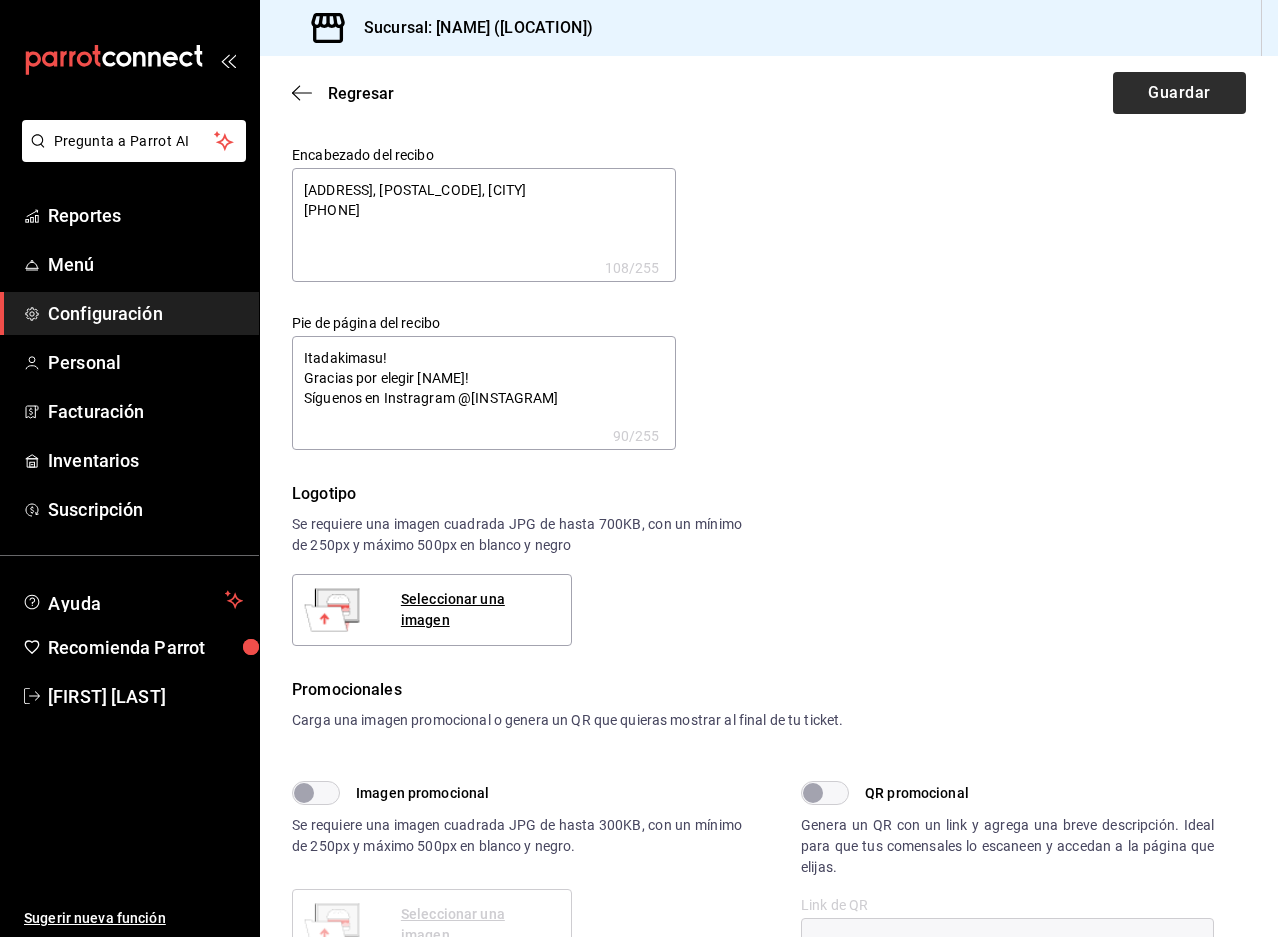 type on "x" 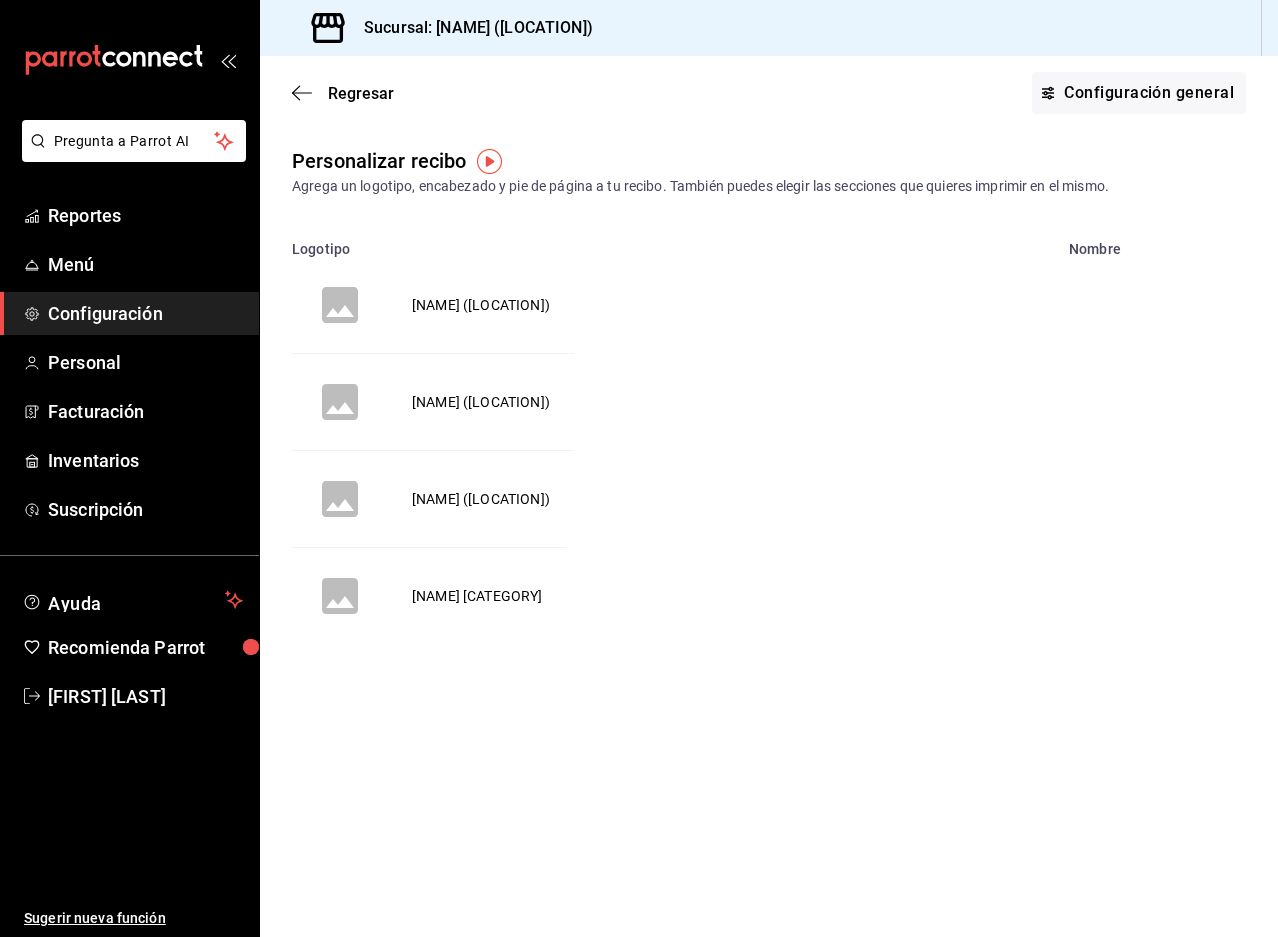 click on "[NAME] ([LOCATION])" at bounding box center [481, 305] 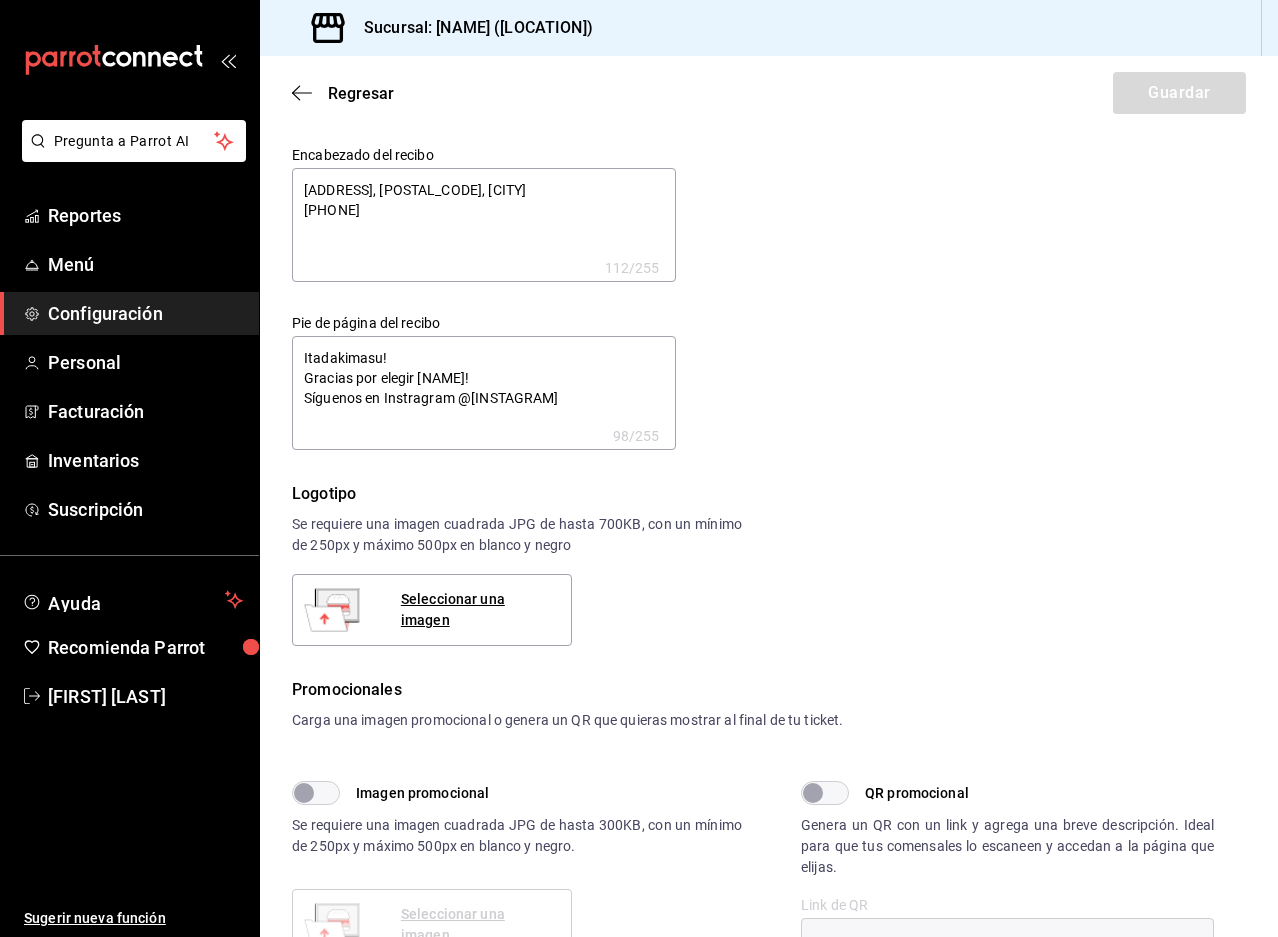 type on "x" 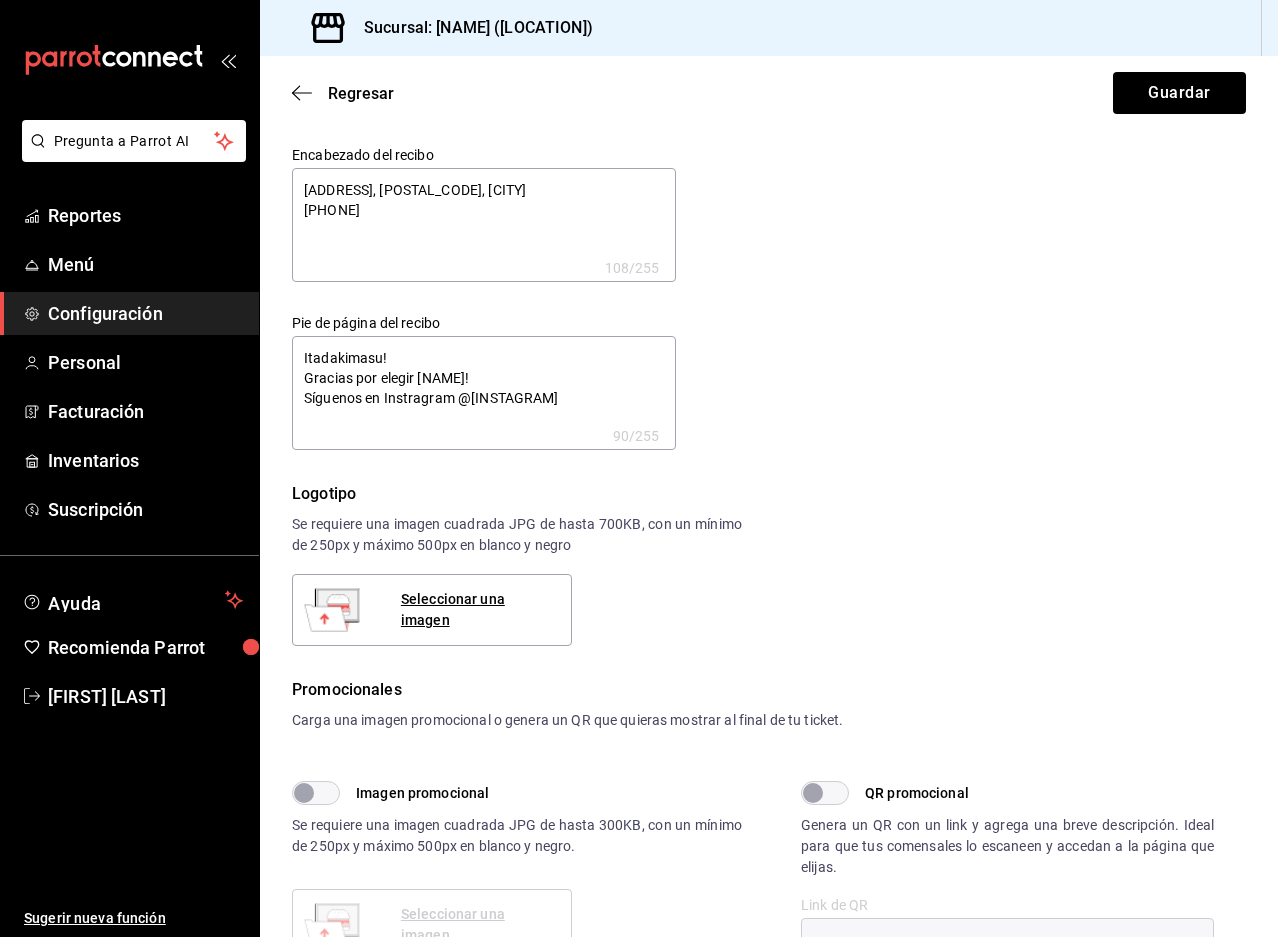 type on "x" 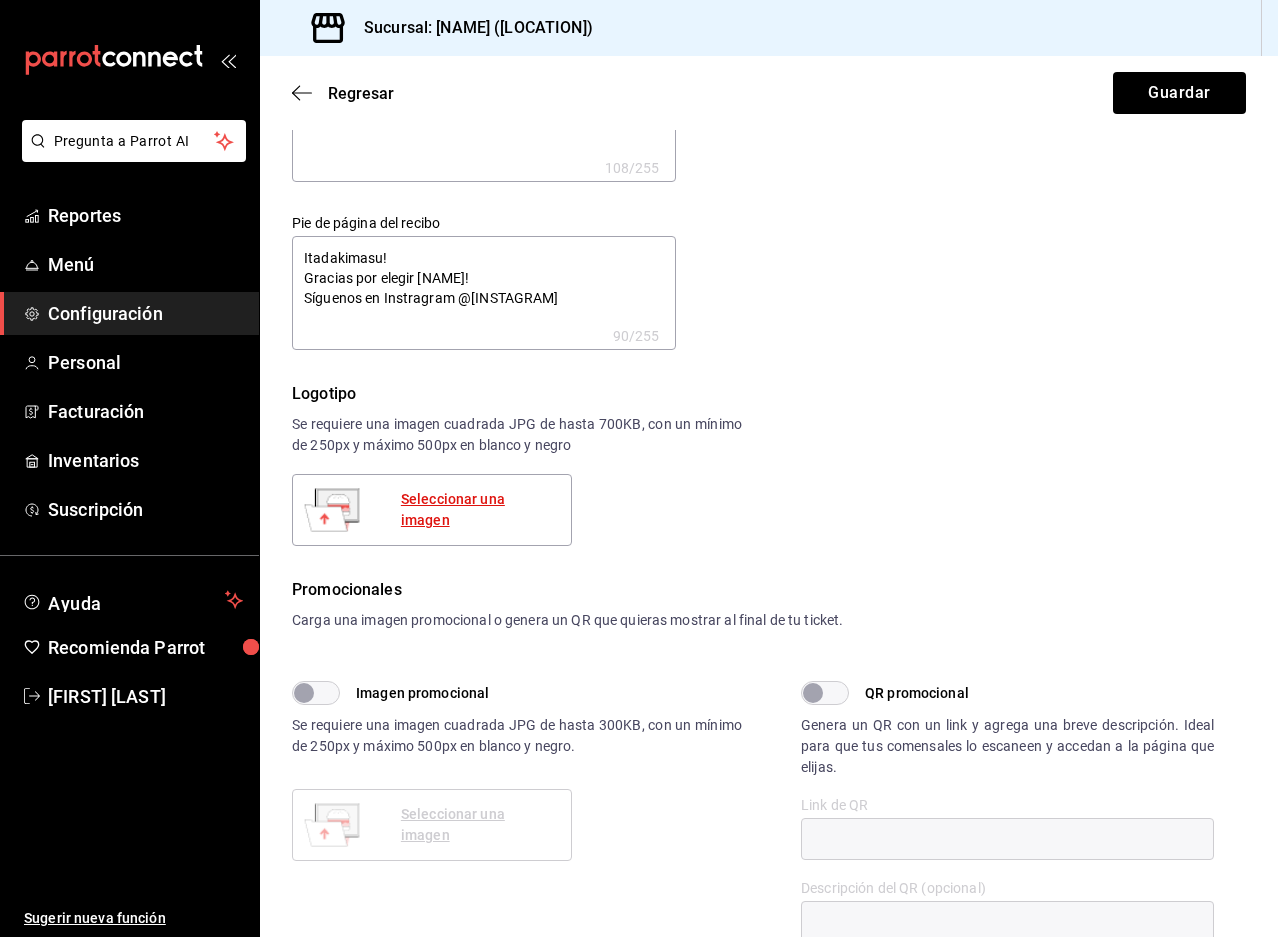 click on "Seleccionar una imagen" at bounding box center (478, 510) 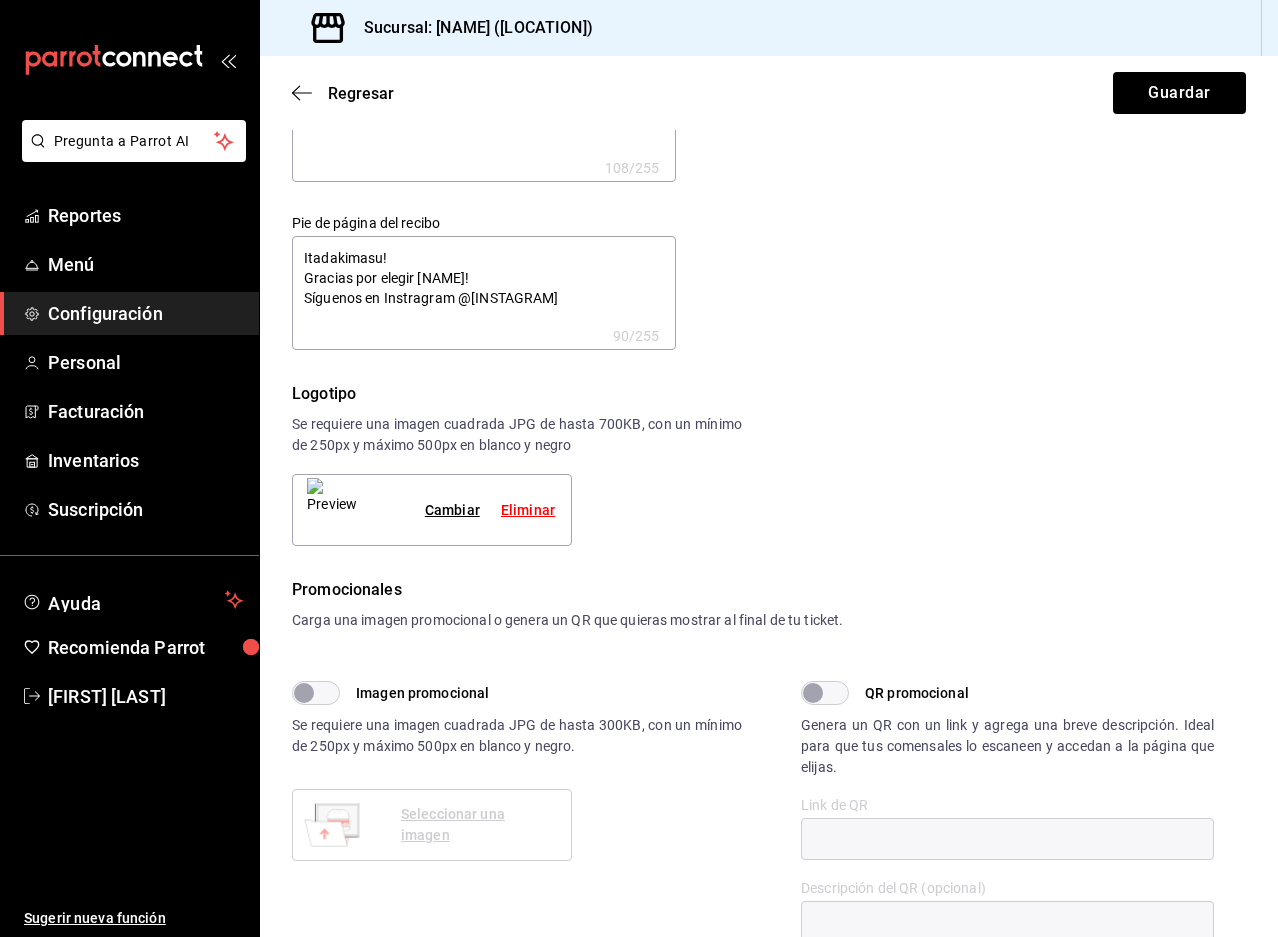 click on "Logotipo Se requiere una imagen cuadrada JPG de hasta 700KB, con un mínimo de 250px y máximo 500px en blanco y negro Cambiar Eliminar" at bounding box center [769, 464] 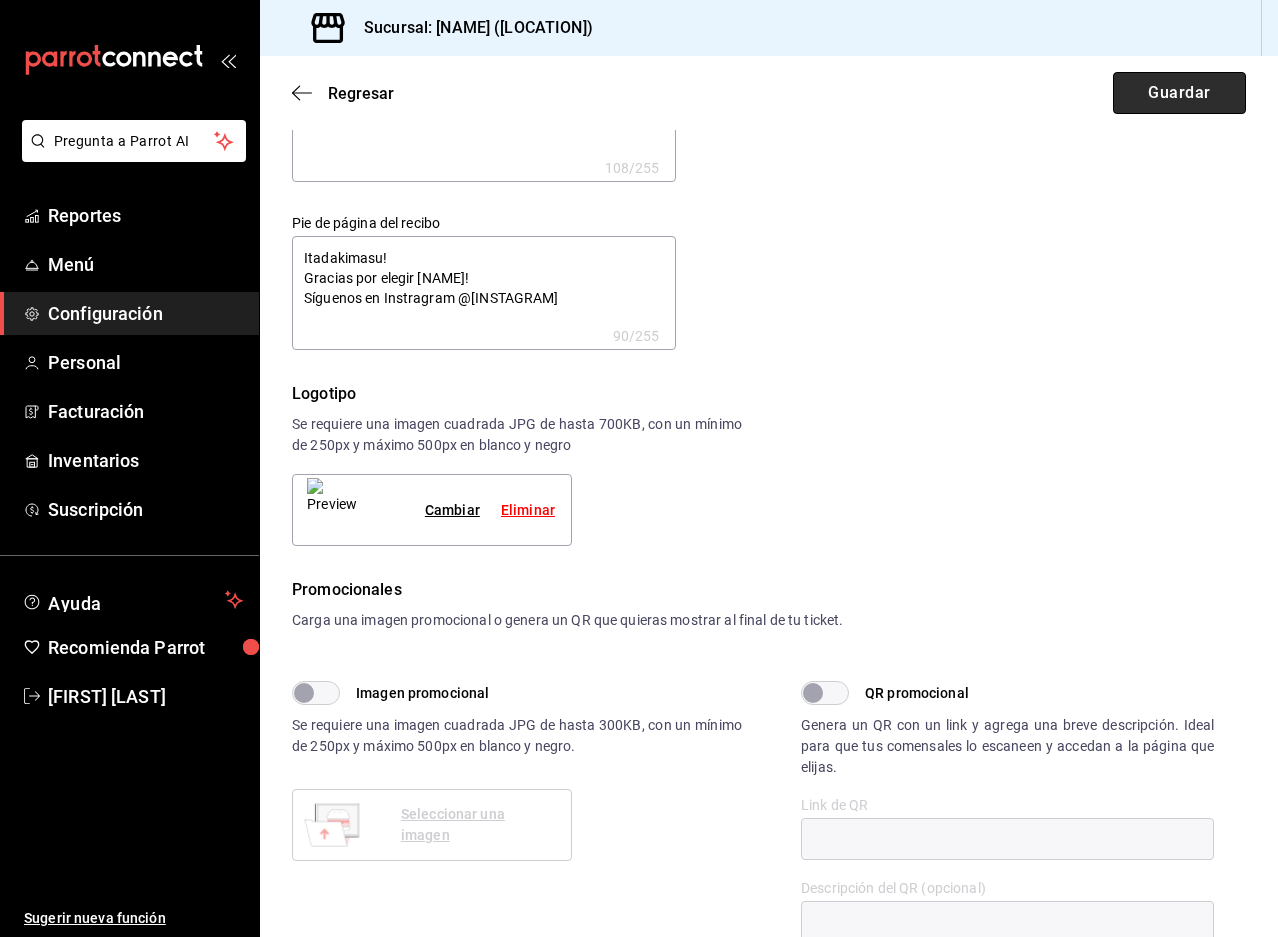 click on "Guardar" at bounding box center [1179, 93] 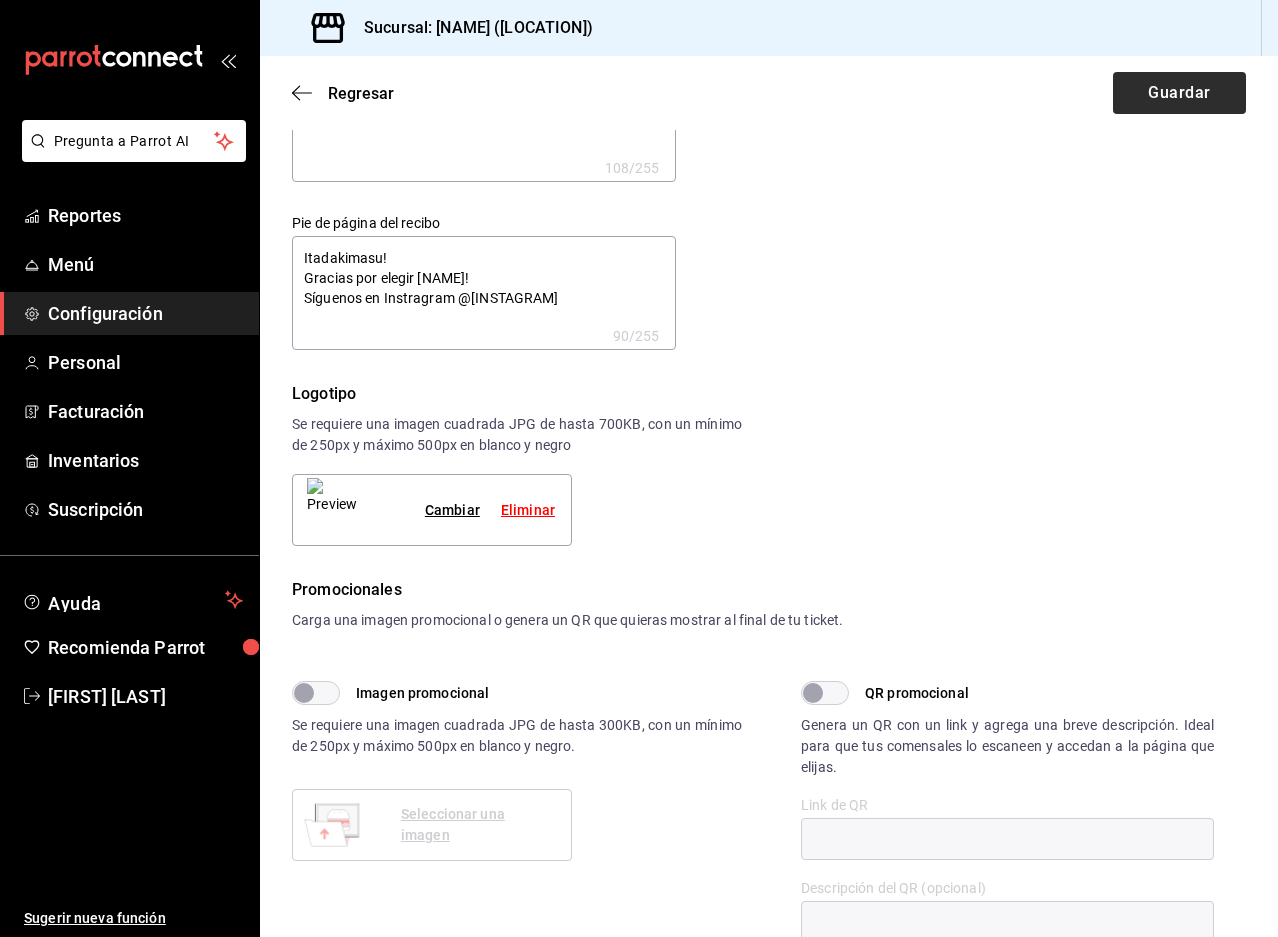 type on "x" 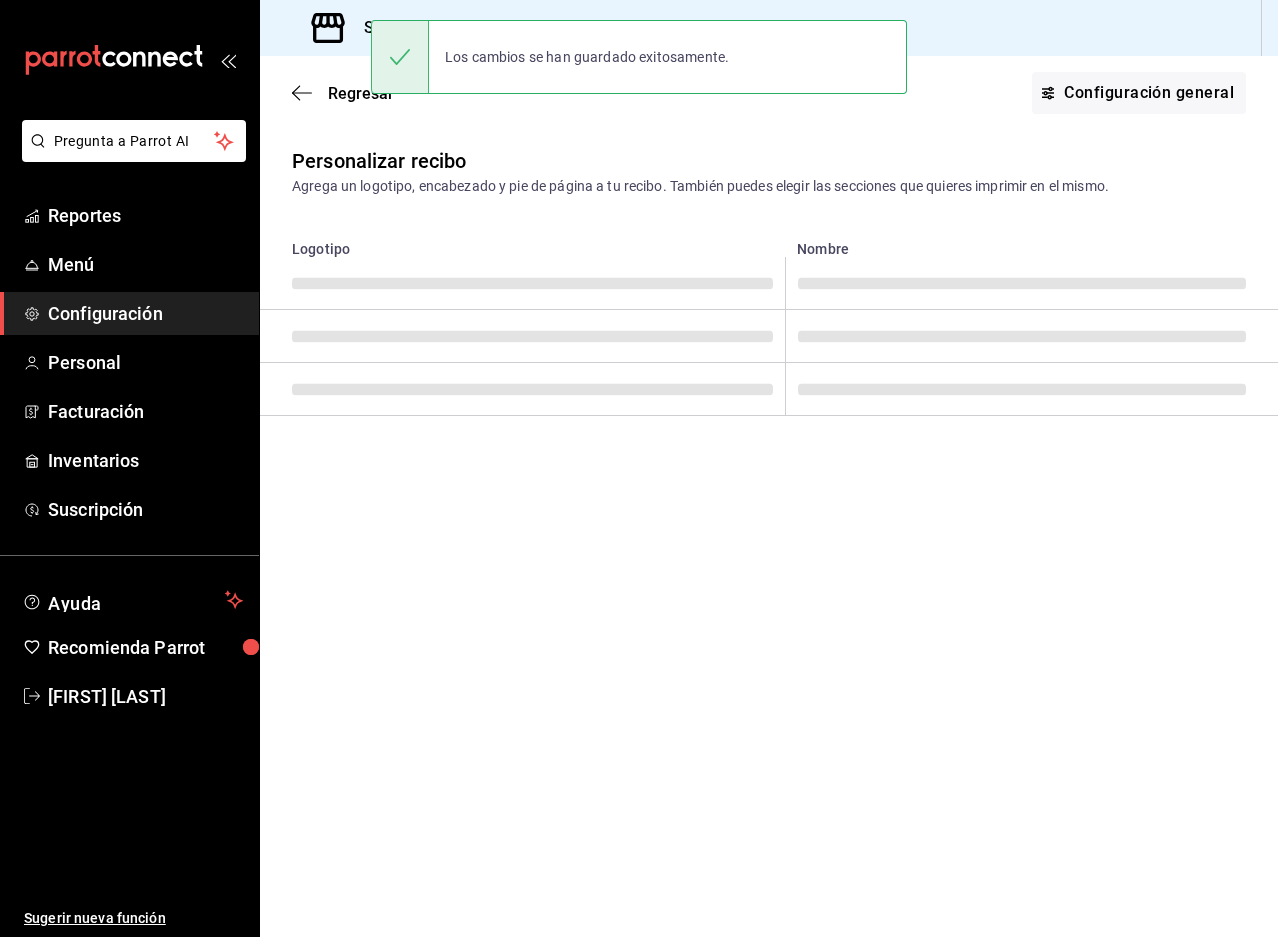 scroll, scrollTop: 0, scrollLeft: 0, axis: both 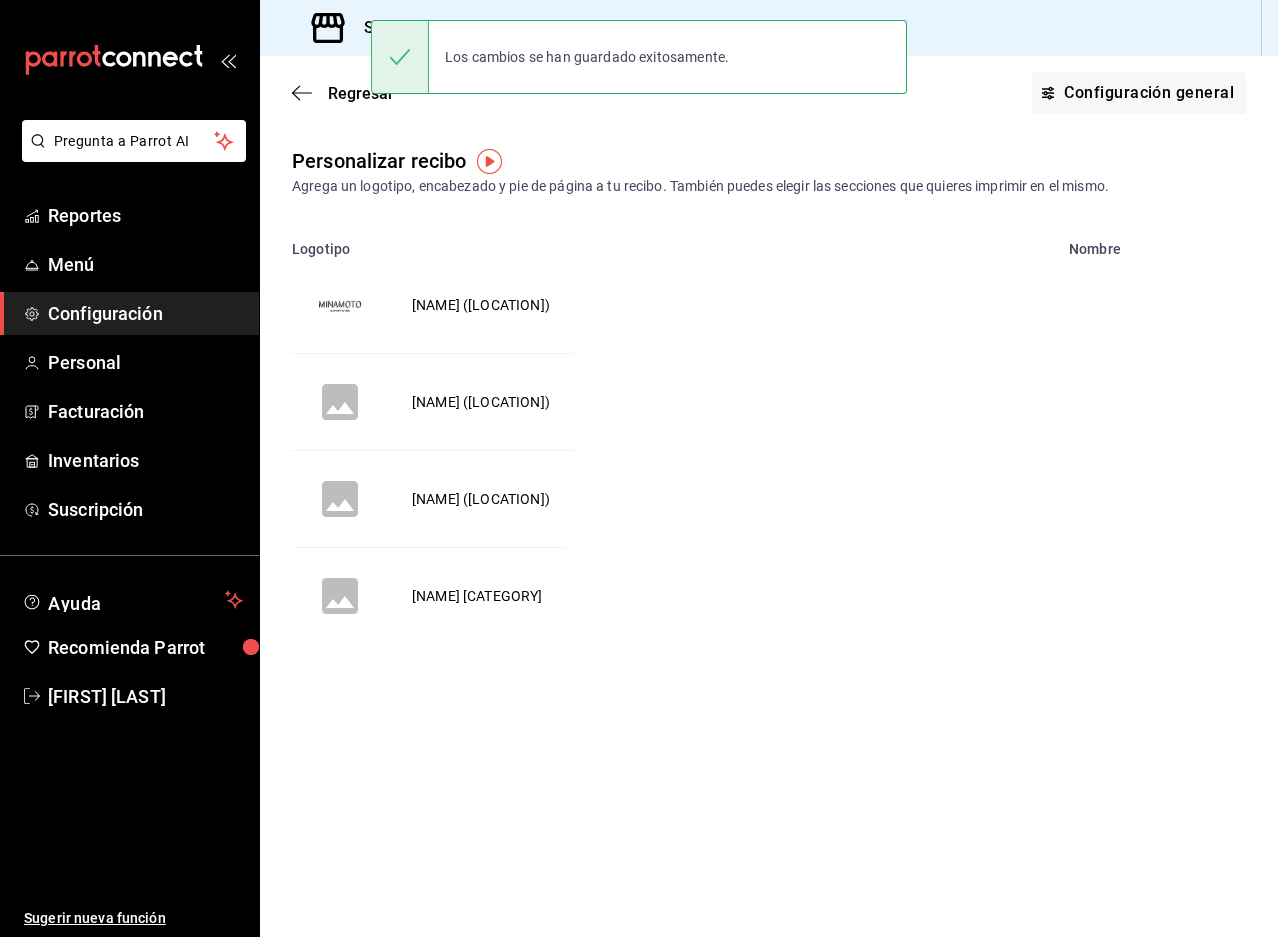click on "[NAME] ([LOCATION])" at bounding box center [481, 305] 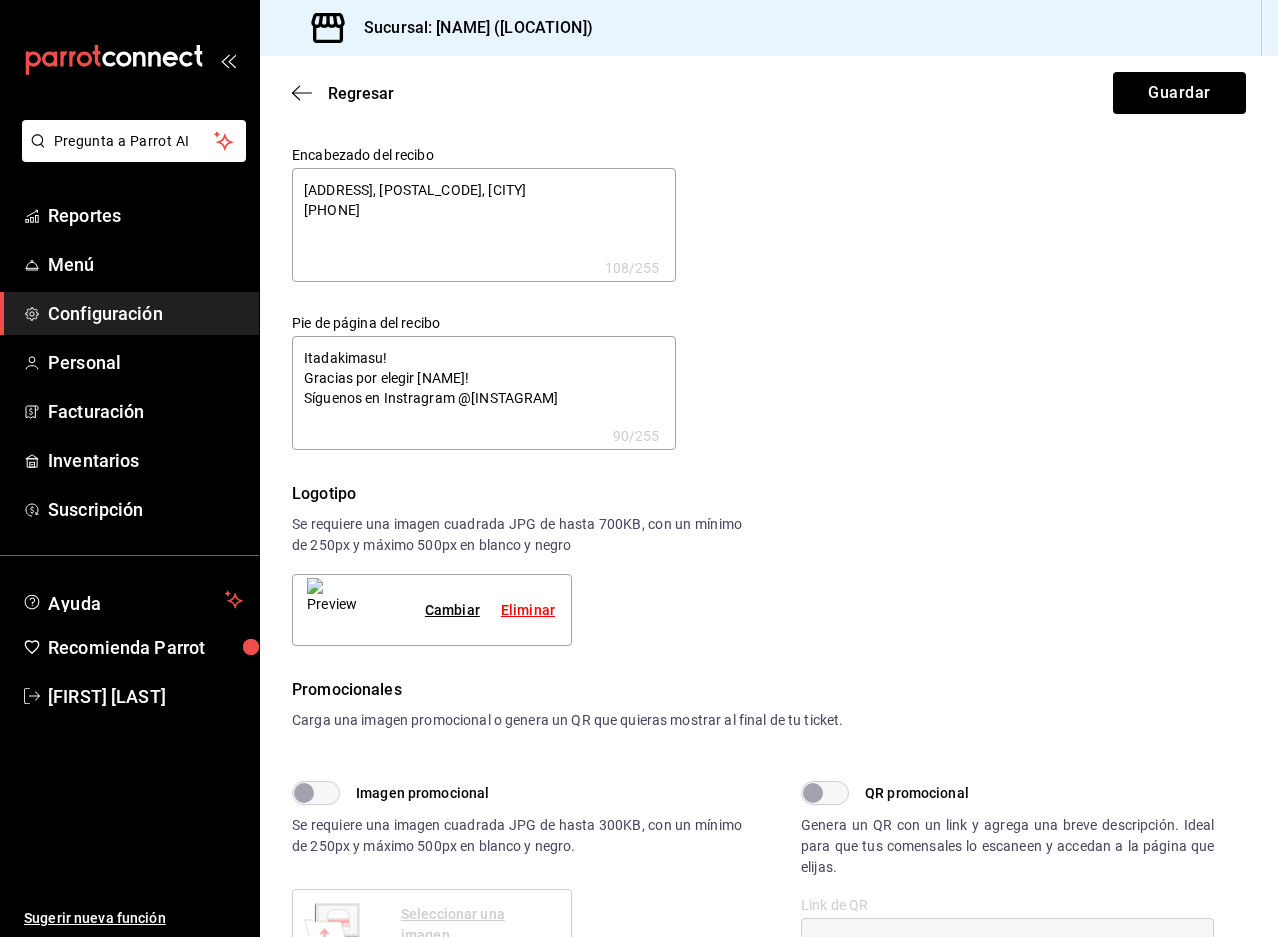 type on "x" 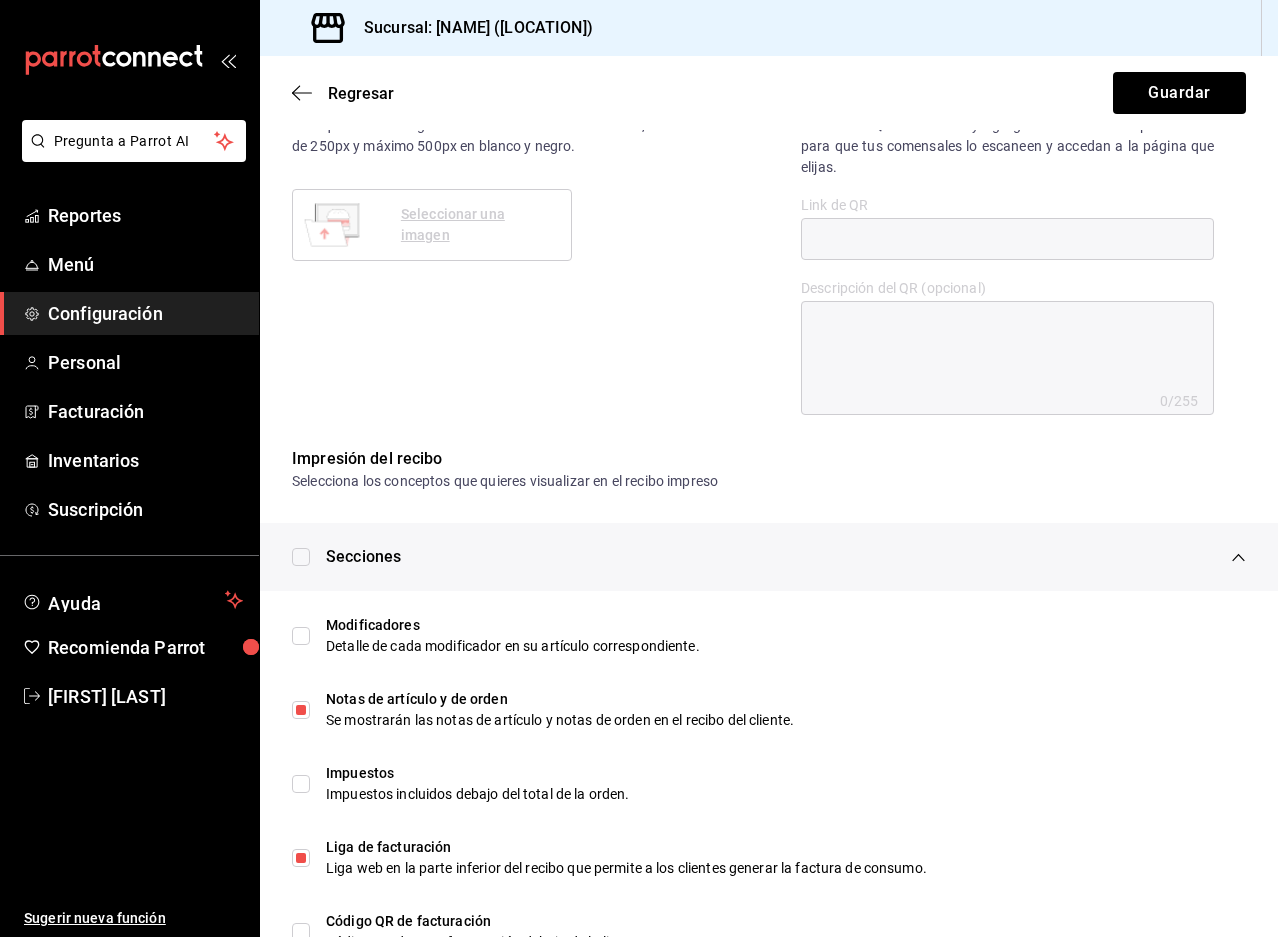 scroll, scrollTop: 0, scrollLeft: 0, axis: both 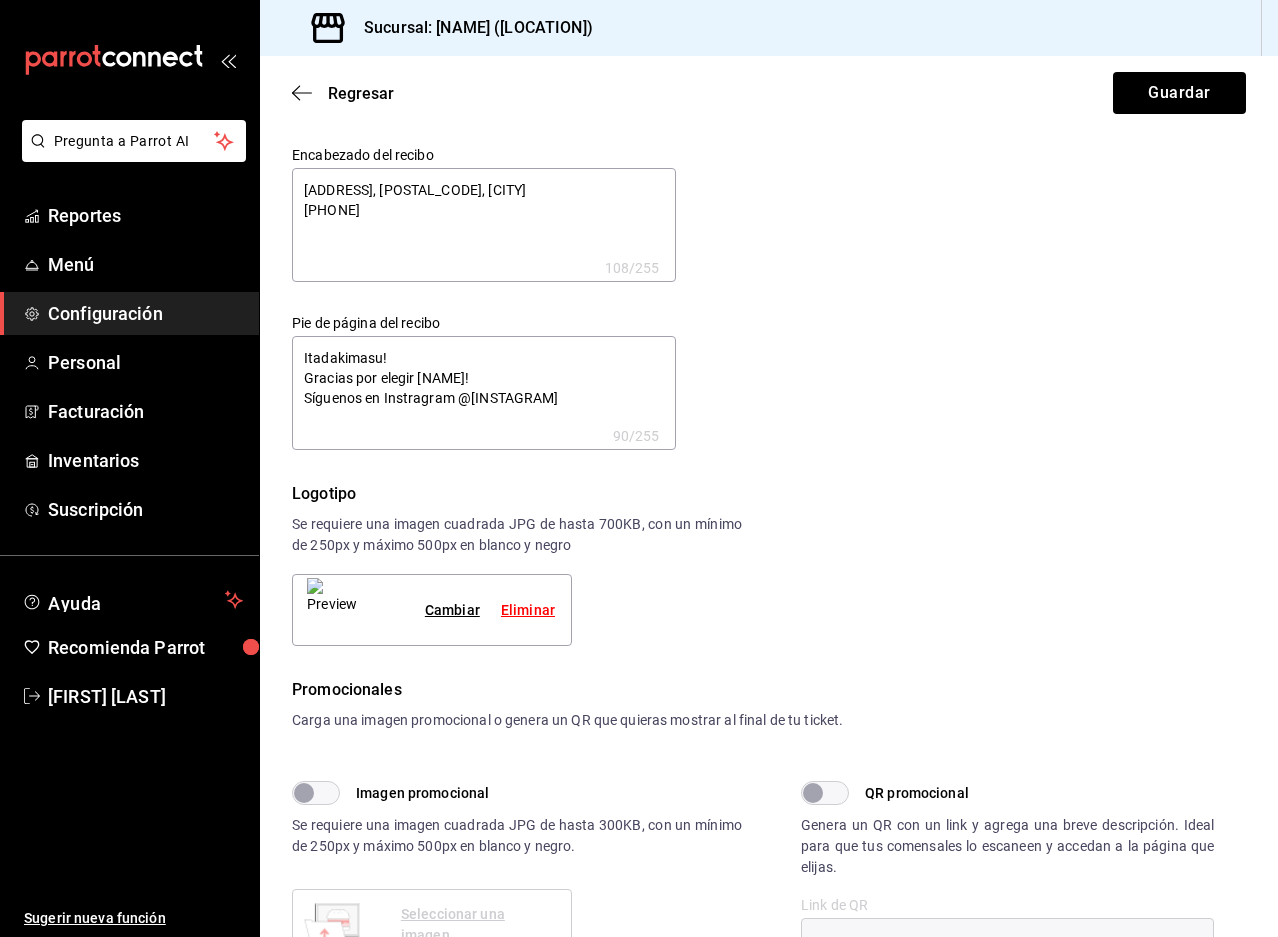 drag, startPoint x: 547, startPoint y: 610, endPoint x: 553, endPoint y: 622, distance: 13.416408 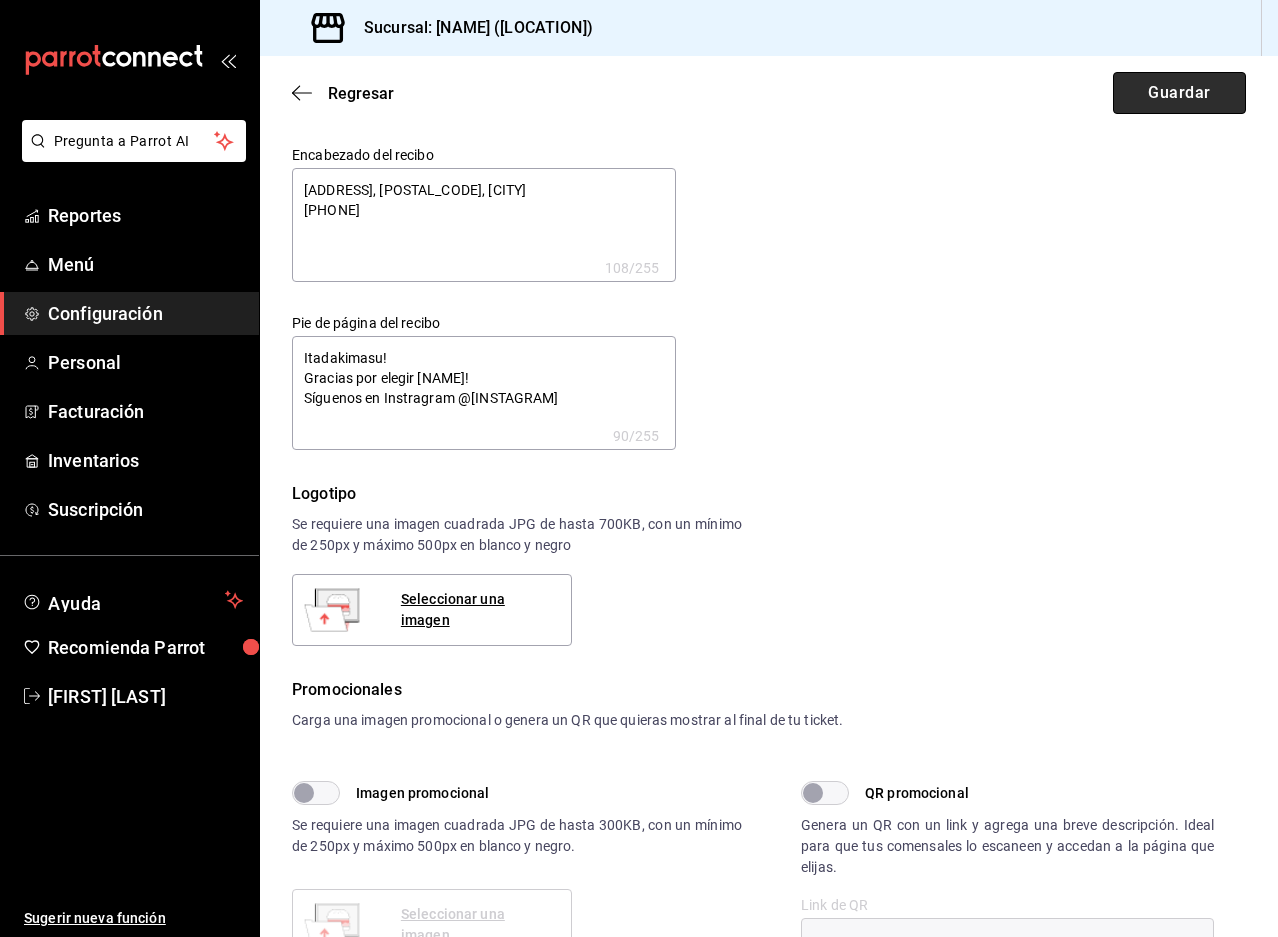 click on "Guardar" at bounding box center [1179, 93] 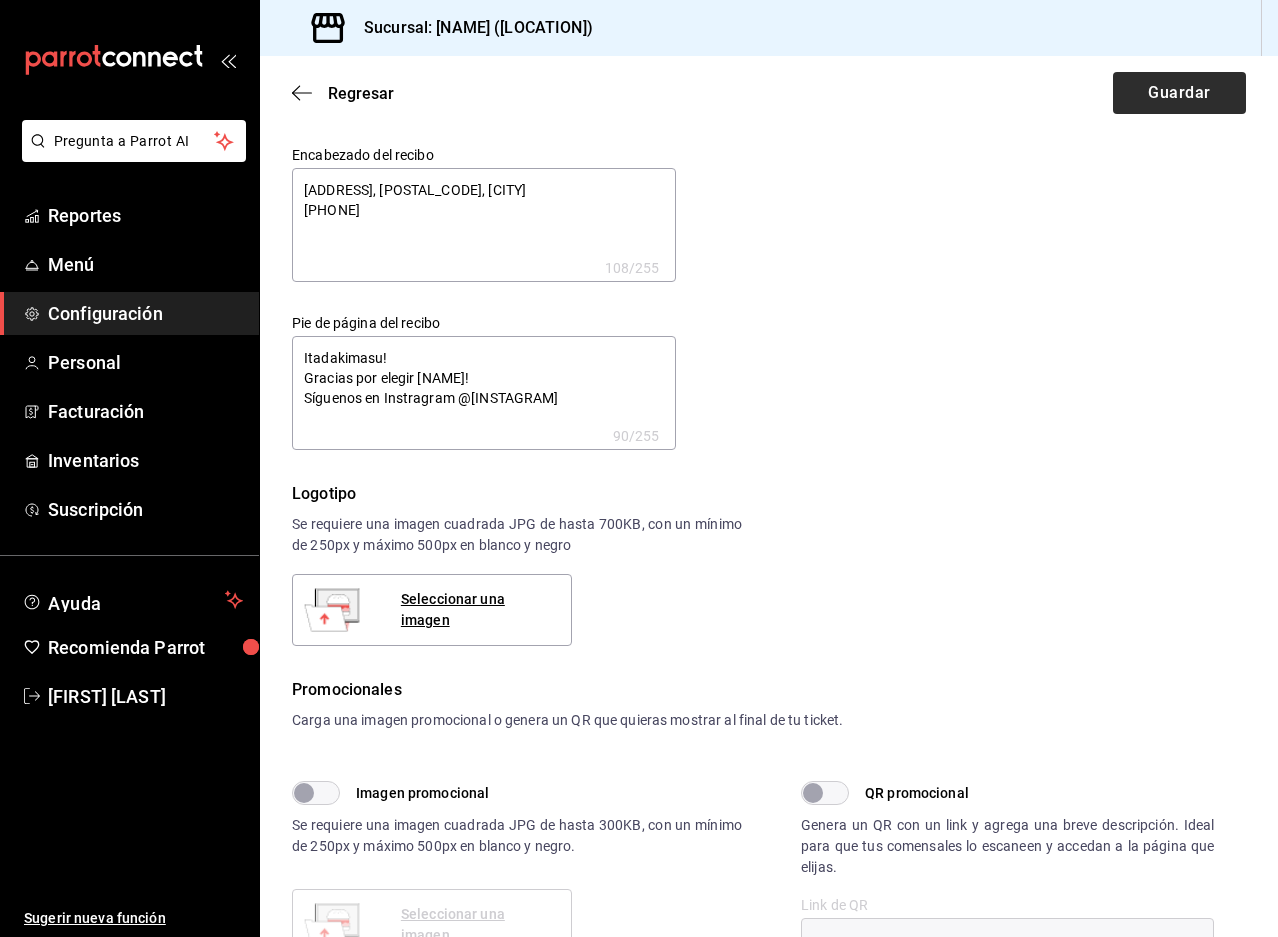 type on "x" 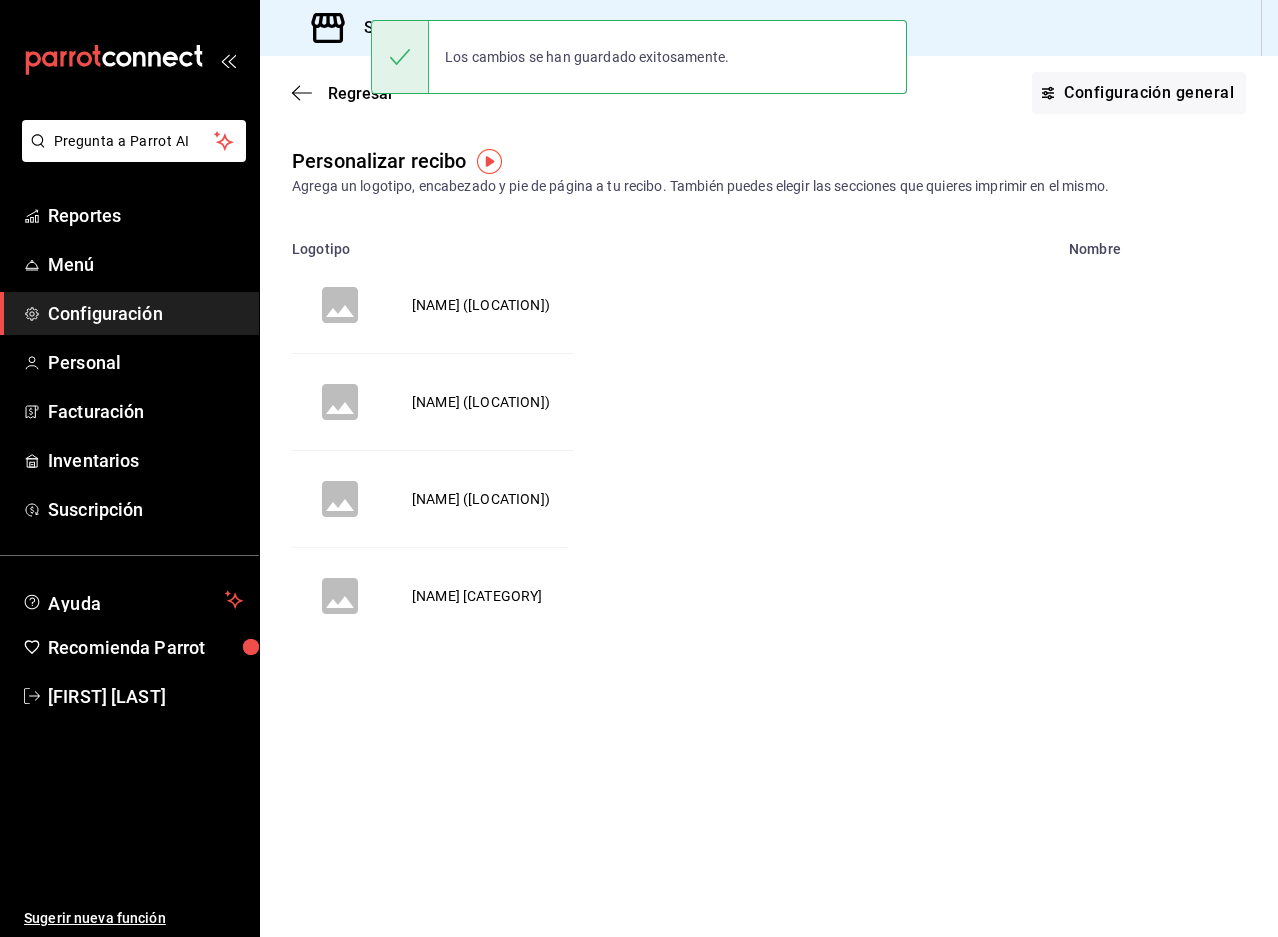 click at bounding box center [489, 161] 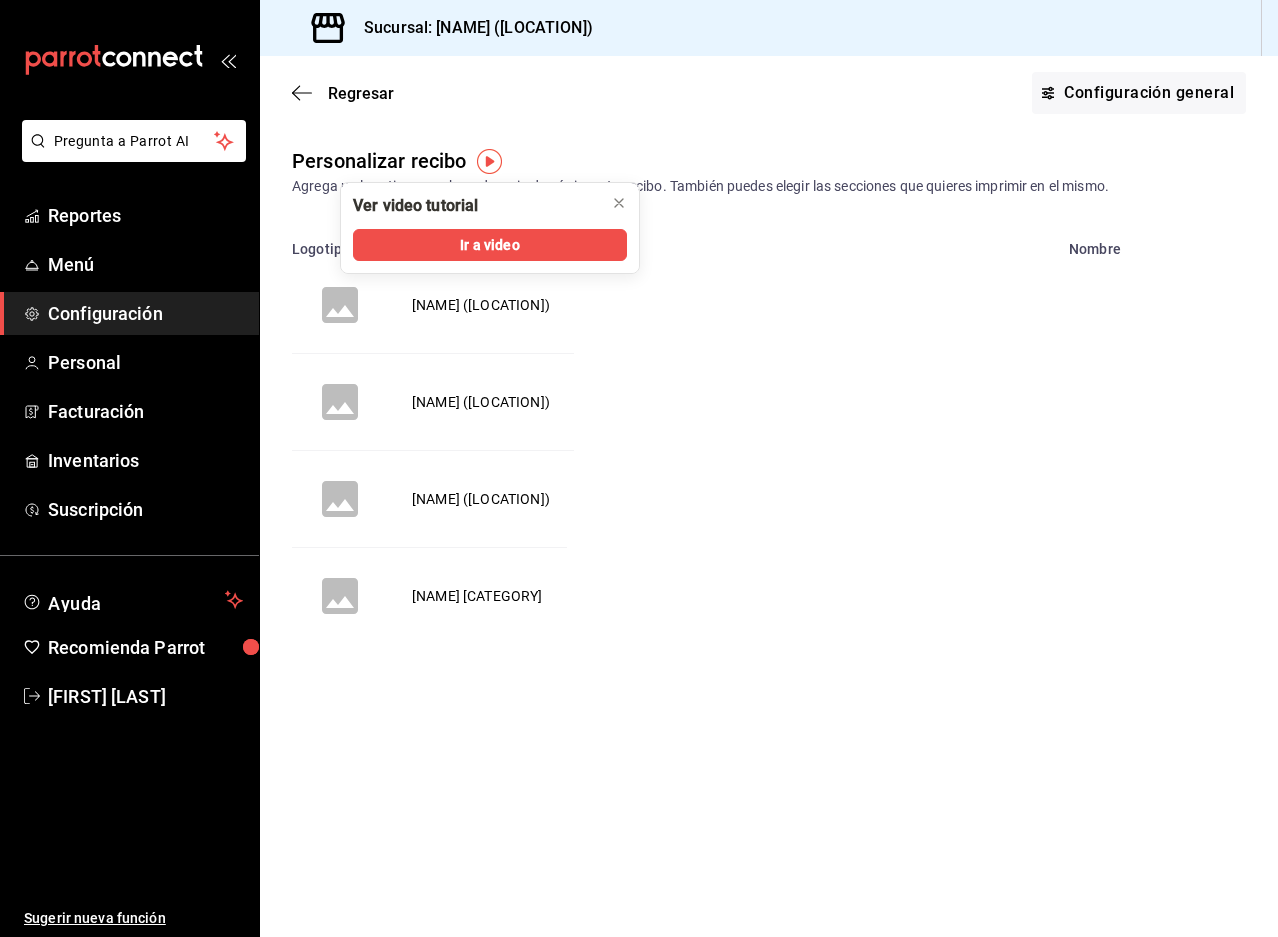 click at bounding box center [489, 161] 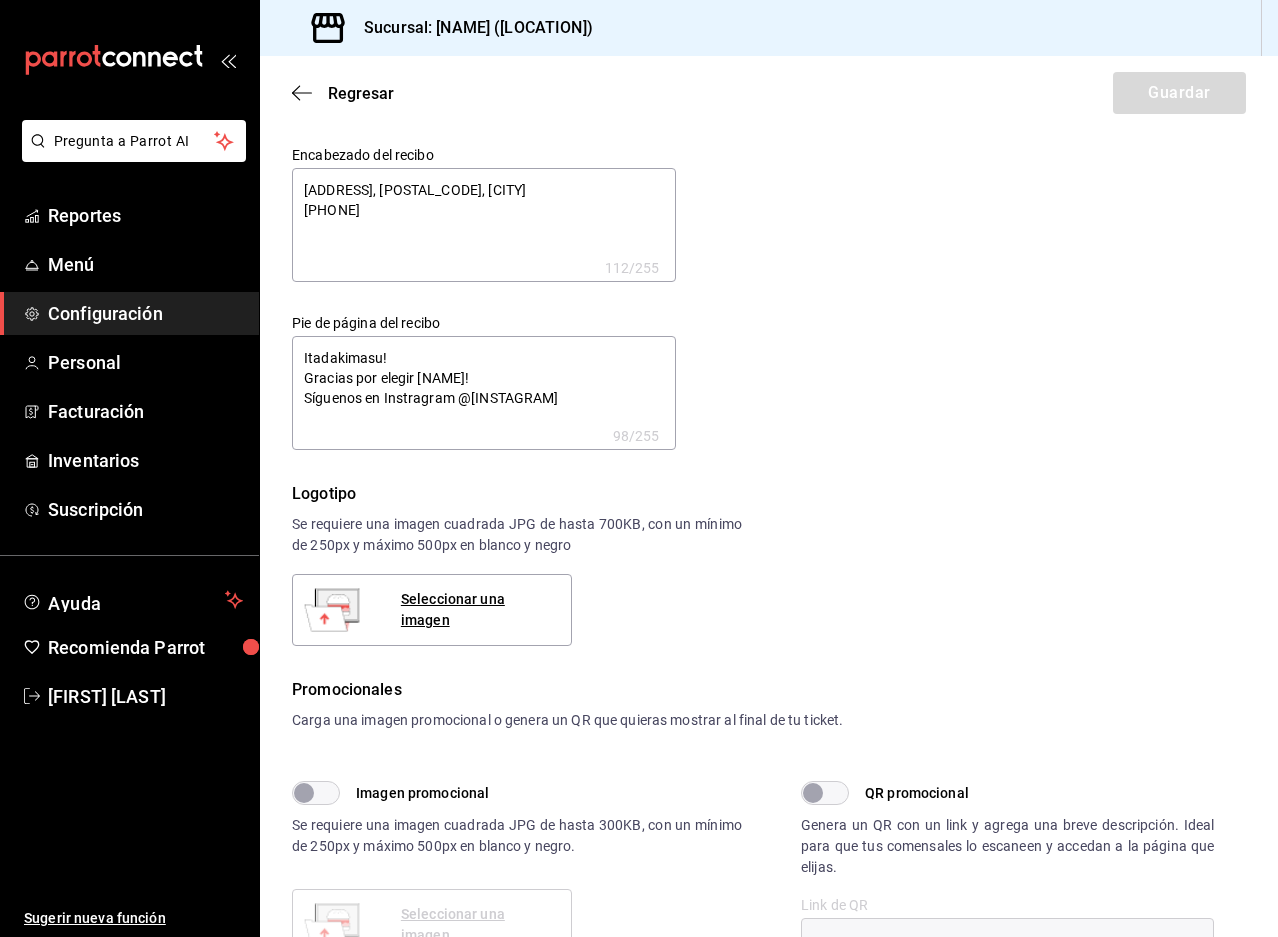 type on "x" 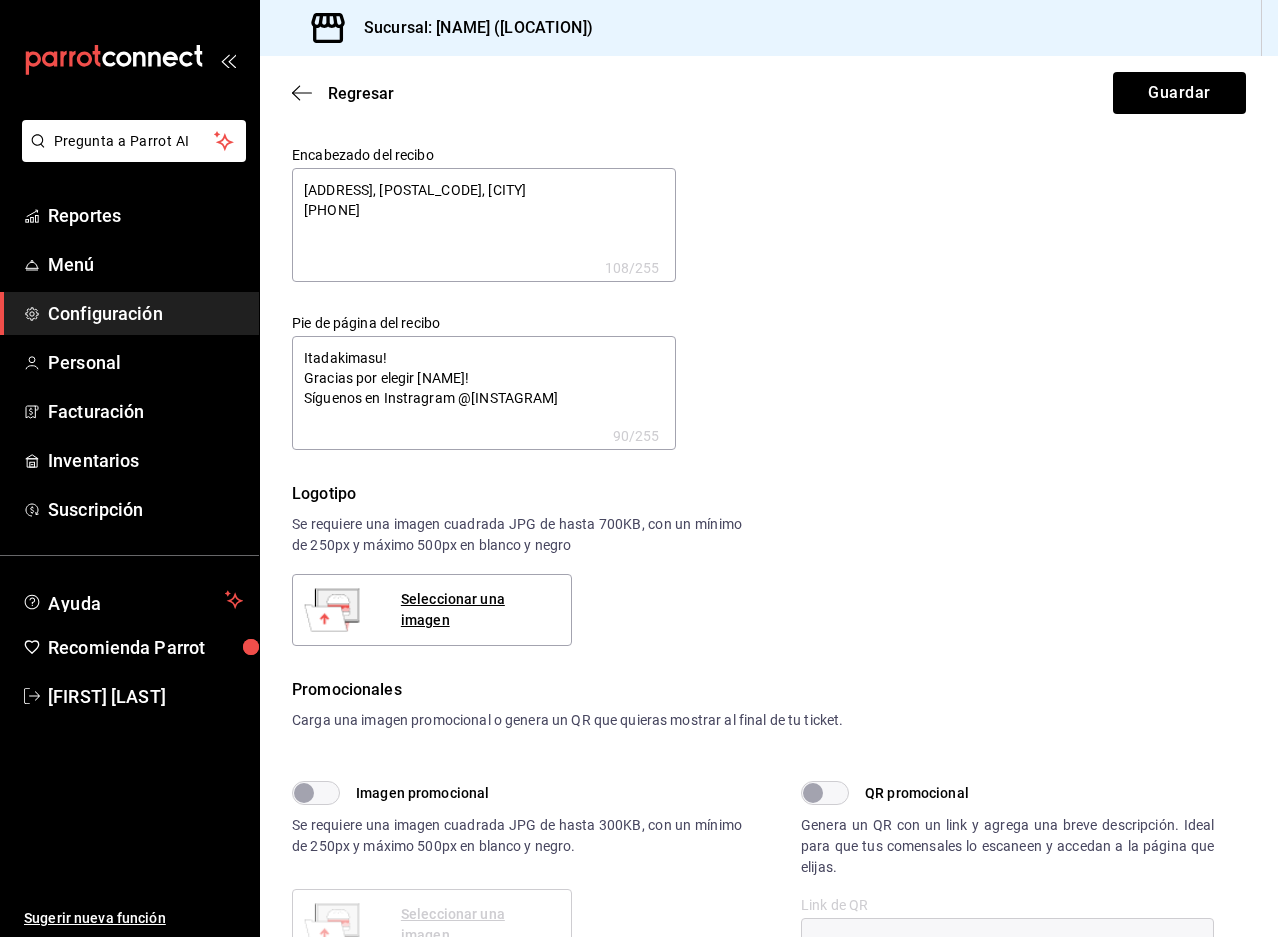 type on "x" 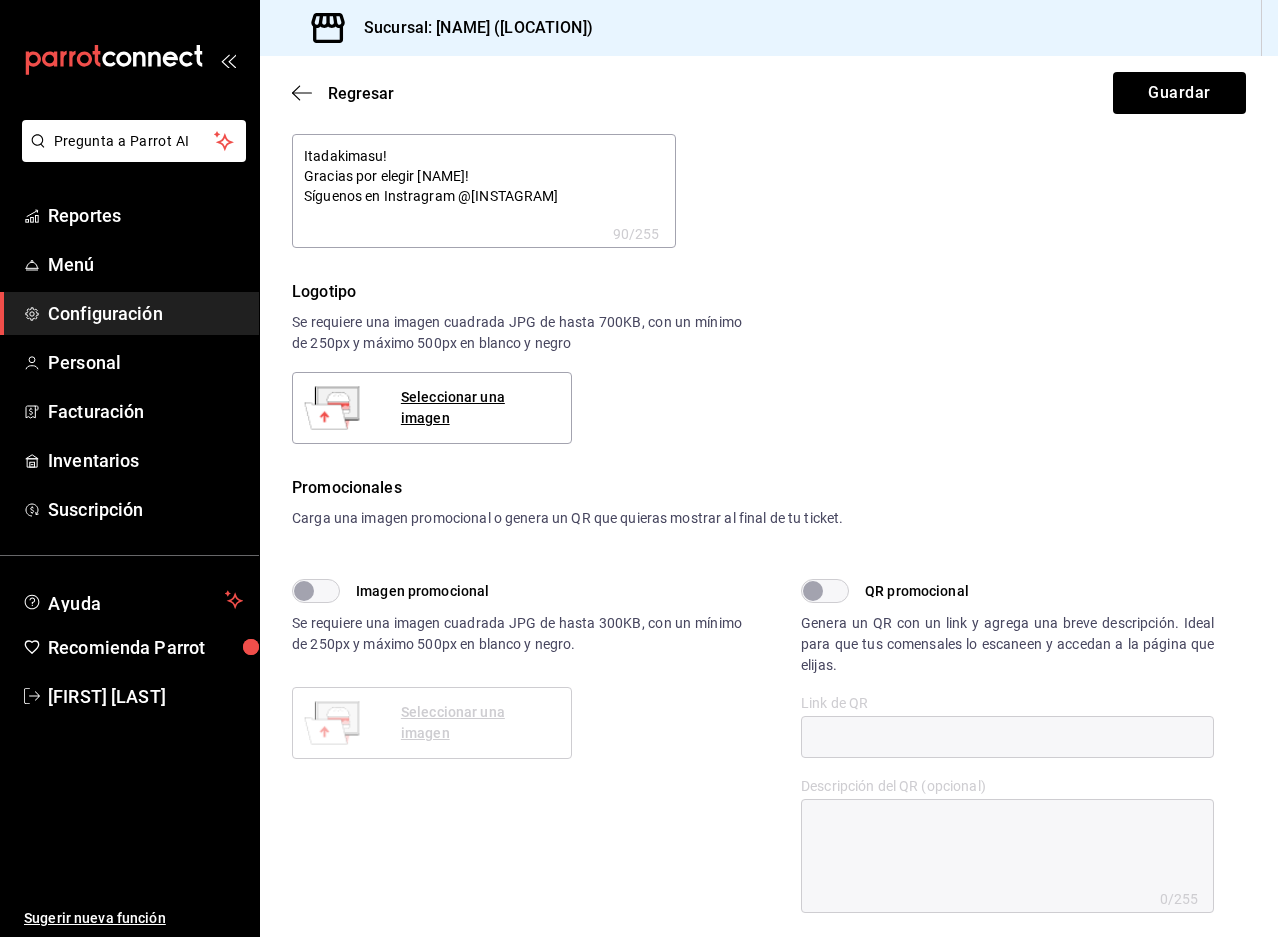 scroll, scrollTop: 0, scrollLeft: 0, axis: both 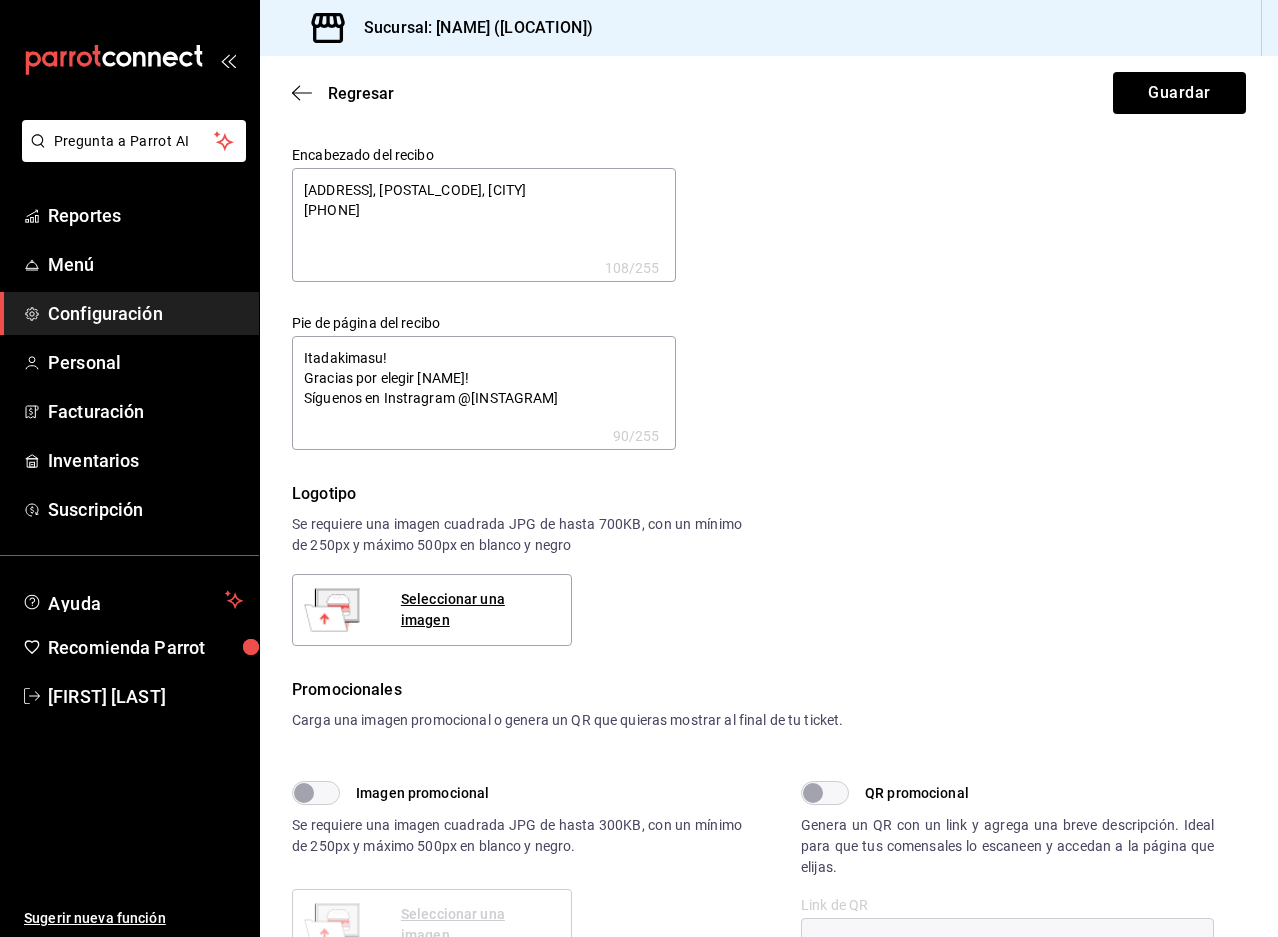 click on "Configuración" at bounding box center (129, 313) 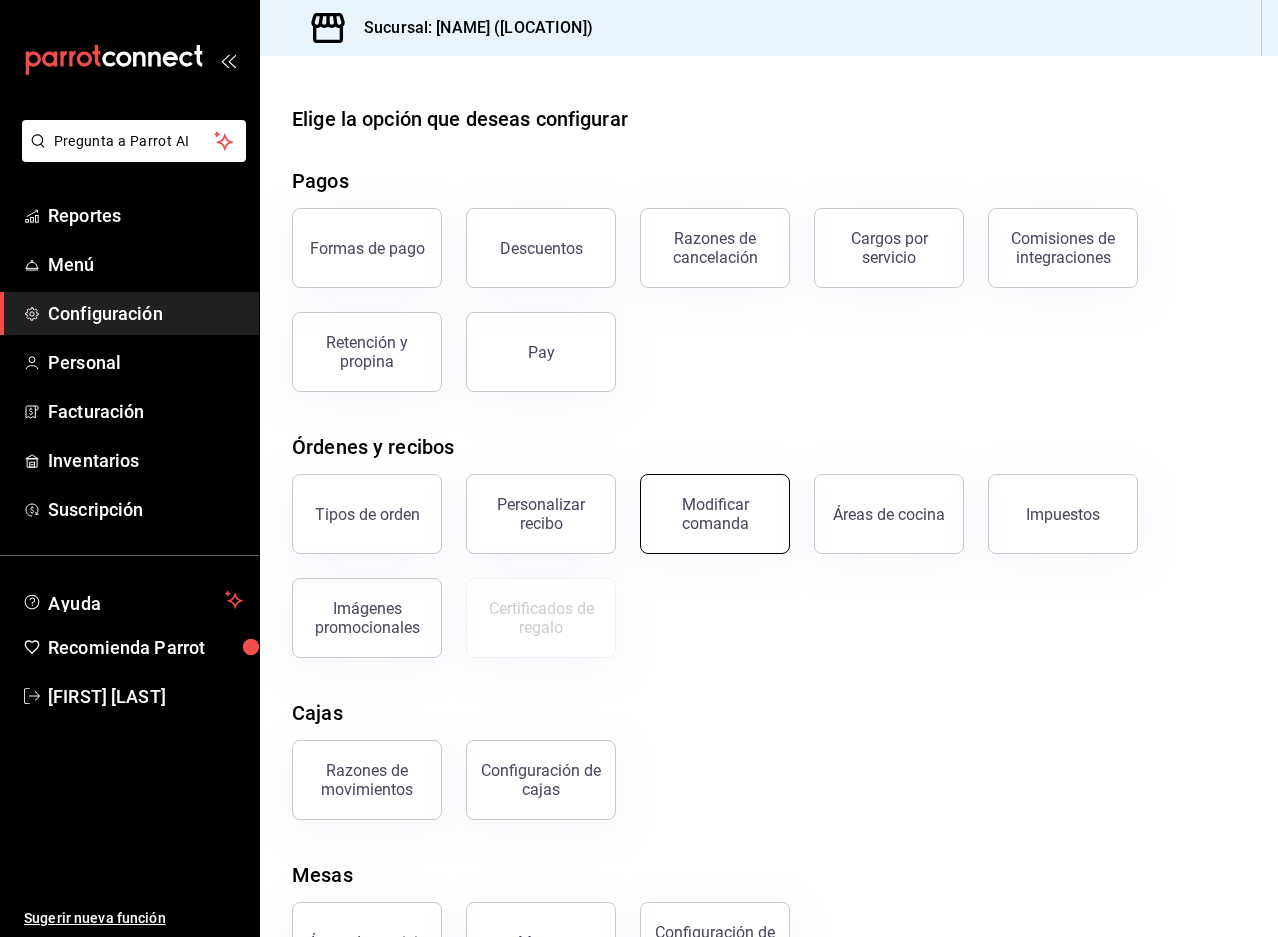 click on "Modificar comanda" at bounding box center (715, 514) 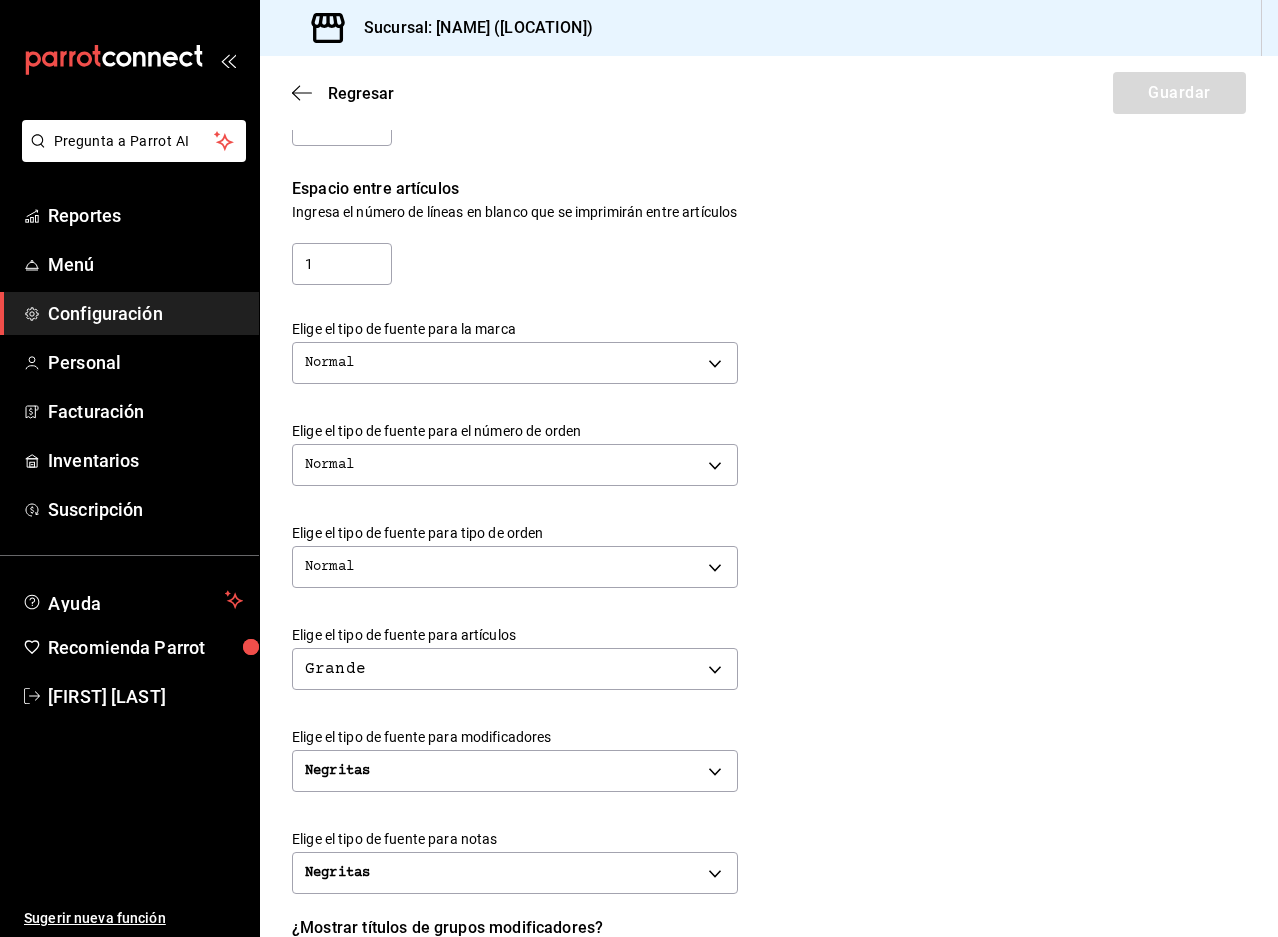 scroll, scrollTop: 200, scrollLeft: 0, axis: vertical 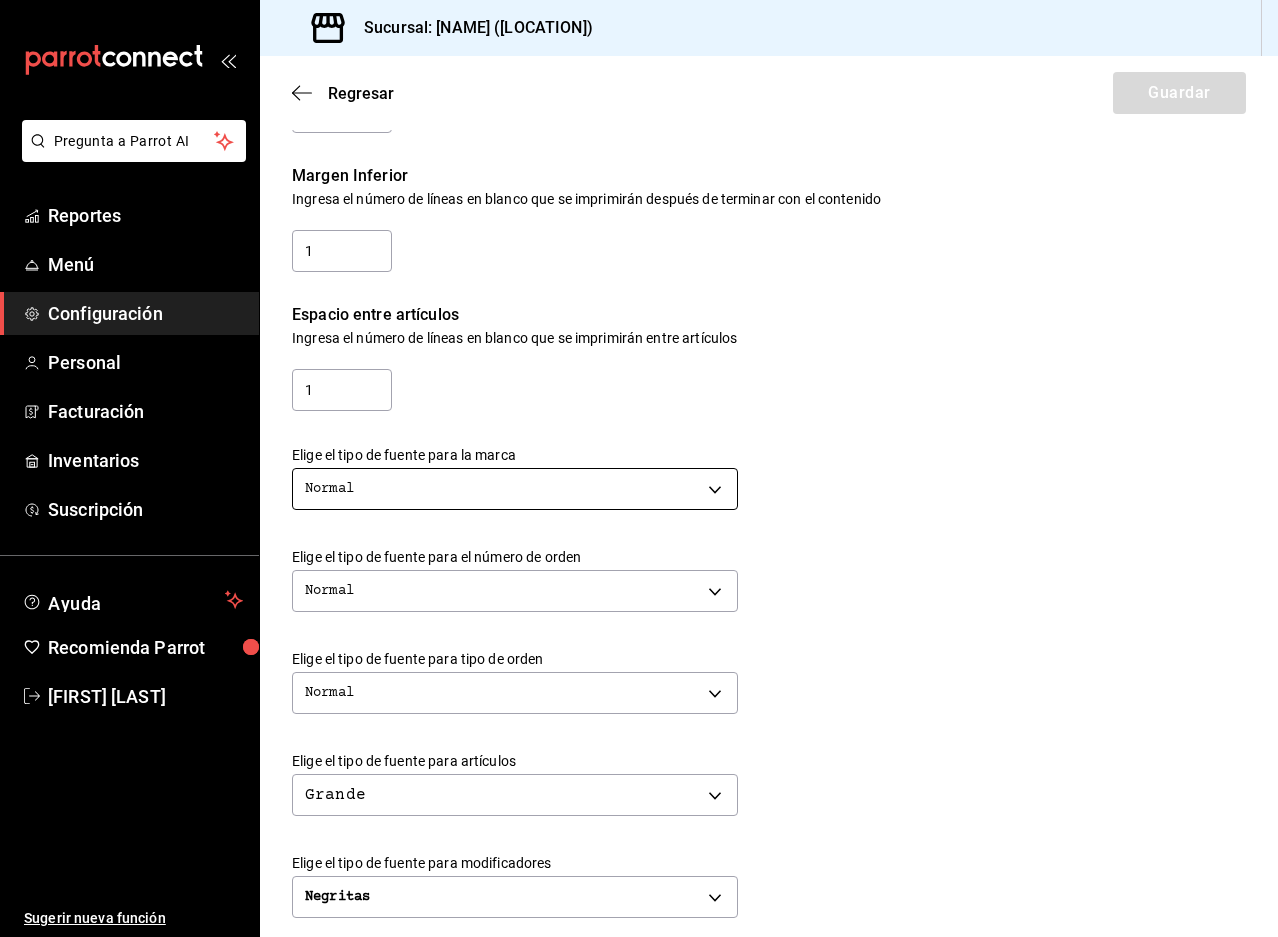 click on "Samurai Bowls ([LOCATION]) Pregunta a Parrot AI Reportes Menú Configuración Personal Facturación Inventarios Suscripción Ayuda Recomienda Parrot [FIRST] [LAST] Sugerir nueva función Sucursal: Minamoto Ramen ([LOCATION]) Regresar Guardar Modificar comanda Personaliza las comandas de tu cocina. Margen Superior Ingresa el número de líneas en blanco que se imprimirán antes de comenzar con el contenido 1 Margen Inferior Ingresa el número de líneas en blanco que se imprimirán después de terminar con el contenido 1 Espacio entre artículos Ingresa el número de líneas en blanco que se imprimirán entre artículos 1 Elige el tipo de fuente para la marca Normal NORMAL Elige el tipo de fuente para el número de orden Normal NORMAL Elige el tipo de fuente para tipo de orden Normal NORMAL Elige el tipo de fuente para artículos Grande BIG Elige el tipo de fuente para modificadores Negritas BOLD Elige el tipo de fuente para notas Negritas BOLD ¿Mostrar títulos de grupos modificadores? Si No Si No Reportes" at bounding box center [639, 468] 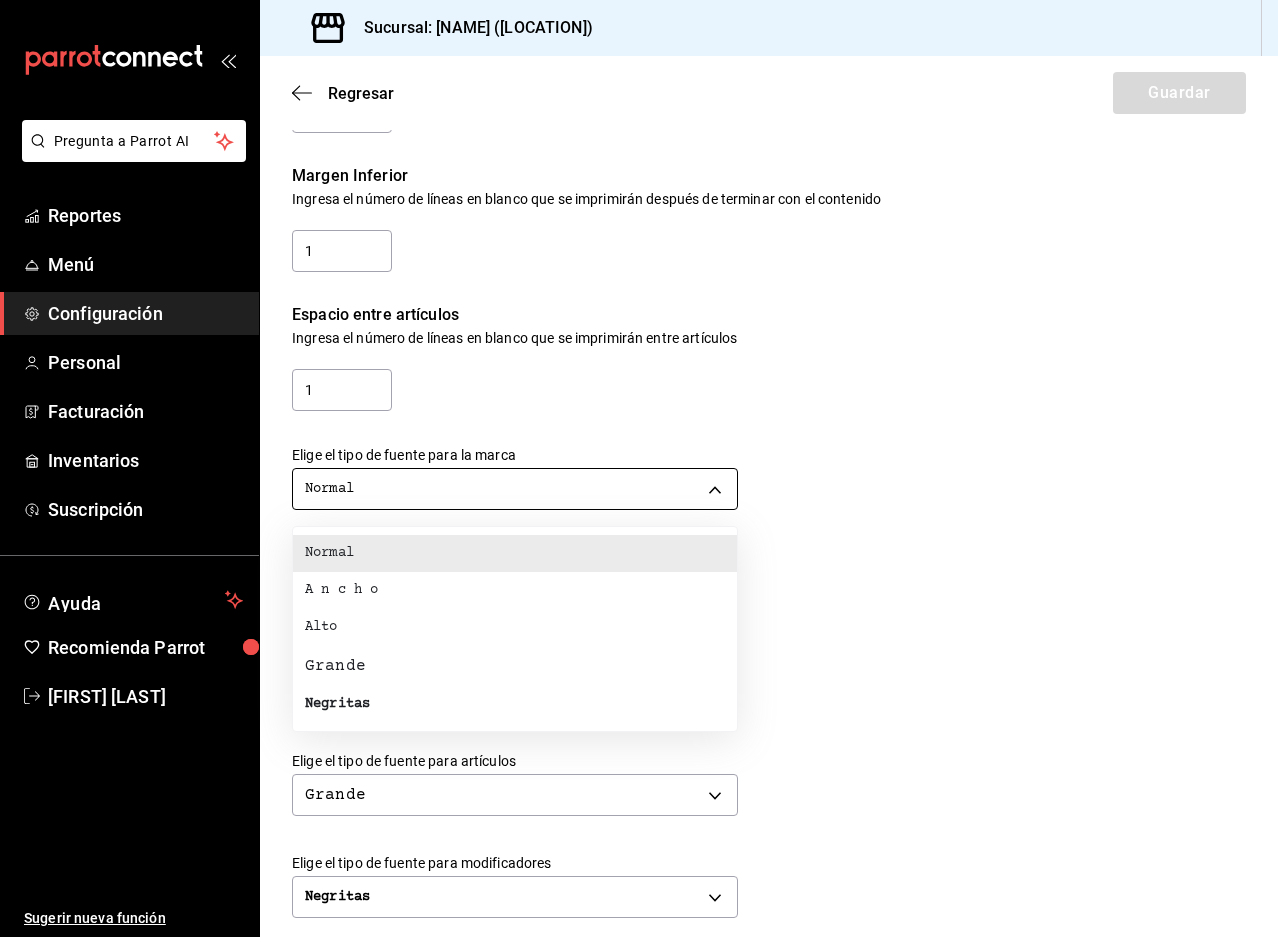 click at bounding box center (639, 468) 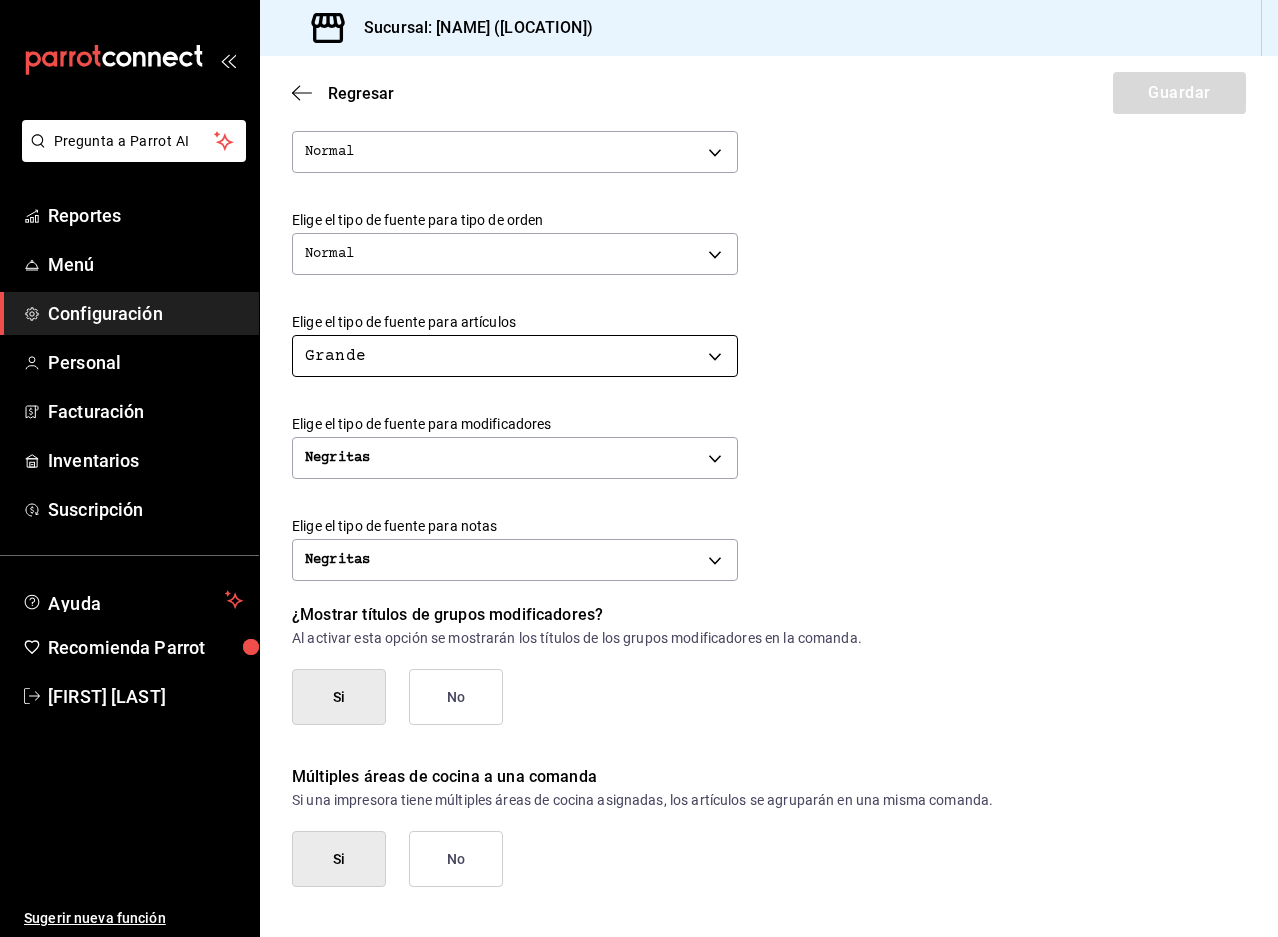 scroll, scrollTop: 661, scrollLeft: 0, axis: vertical 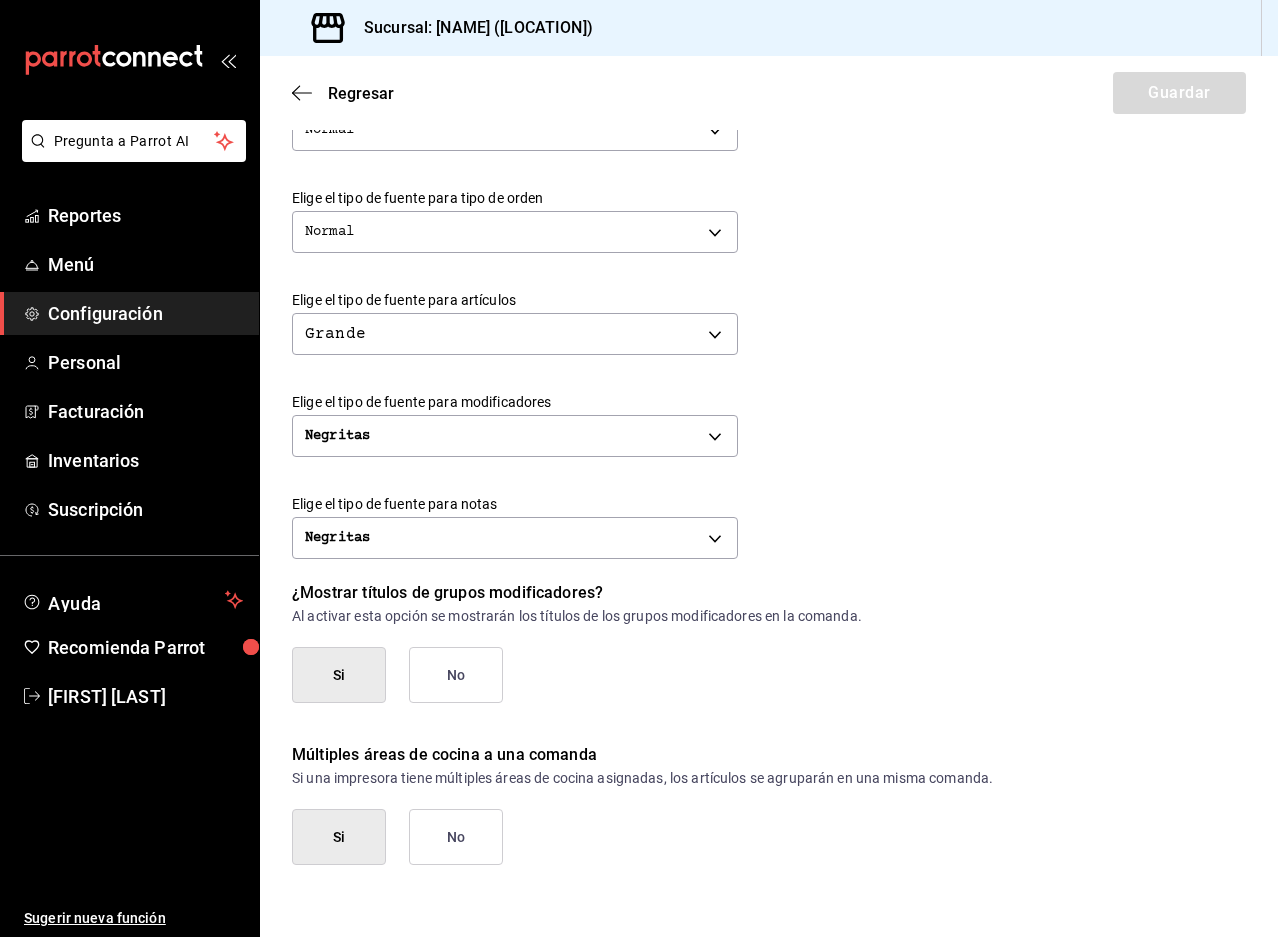 click on "Grande BIG" at bounding box center [769, 331] 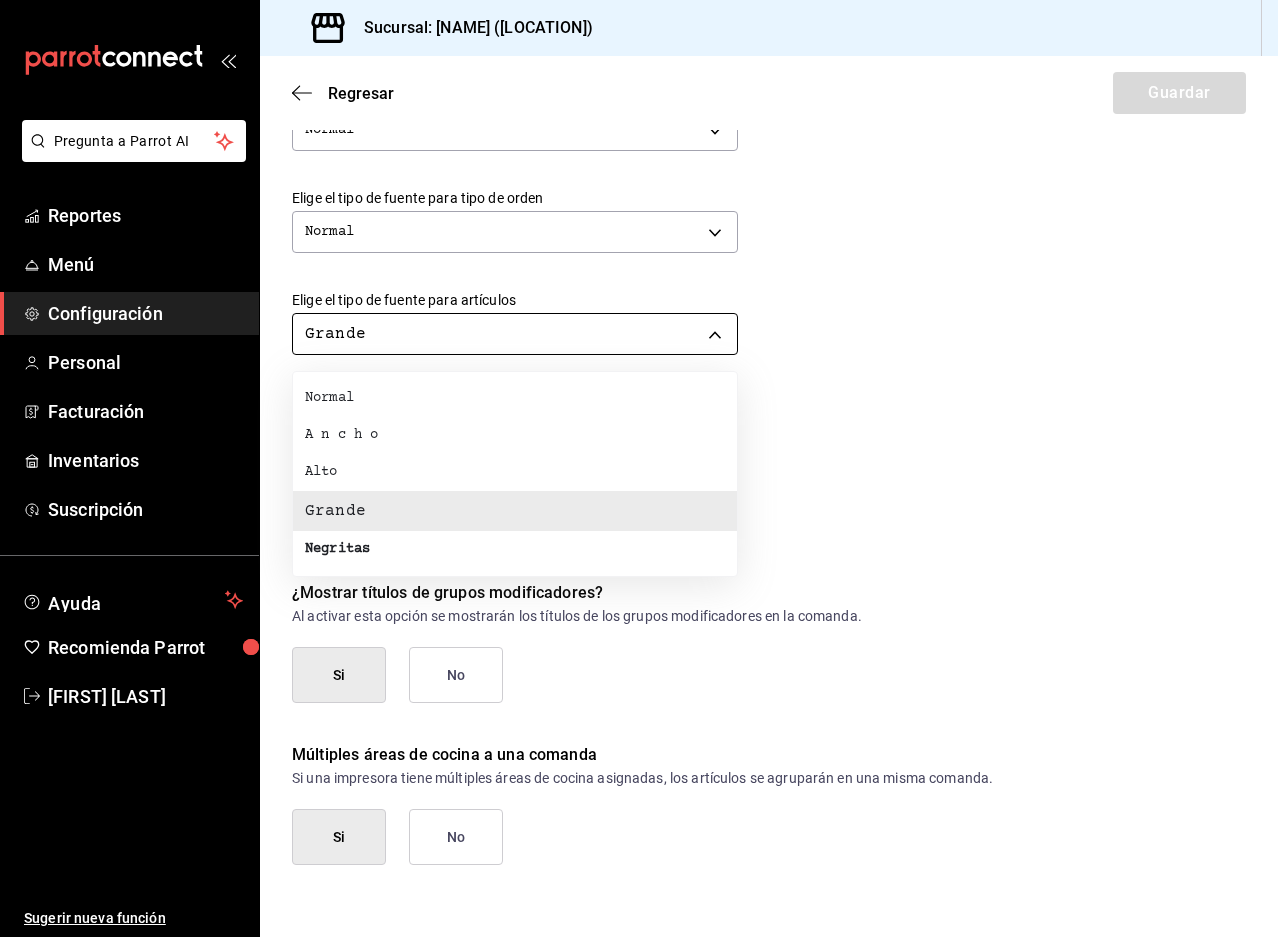 click on "Samurai Bowls ([LOCATION]) Pregunta a Parrot AI Reportes Menú Configuración Personal Facturación Inventarios Suscripción Ayuda Recomienda Parrot [FIRST] [LAST] Sugerir nueva función Sucursal: Minamoto Ramen ([LOCATION]) Regresar Guardar Modificar comanda Personaliza las comandas de tu cocina. Margen Superior Ingresa el número de líneas en blanco que se imprimirán antes de comenzar con el contenido 1 Margen Inferior Ingresa el número de líneas en blanco que se imprimirán después de terminar con el contenido 1 Espacio entre artículos Ingresa el número de líneas en blanco que se imprimirán entre artículos 1 Elige el tipo de fuente para la marca Normal NORMAL Elige el tipo de fuente para el número de orden Normal NORMAL Elige el tipo de fuente para tipo de orden Normal NORMAL Elige el tipo de fuente para artículos Grande BIG Elige el tipo de fuente para modificadores Negritas BOLD Elige el tipo de fuente para notas Negritas BOLD ¿Mostrar títulos de grupos modificadores? Si No Si No Reportes" at bounding box center (639, 468) 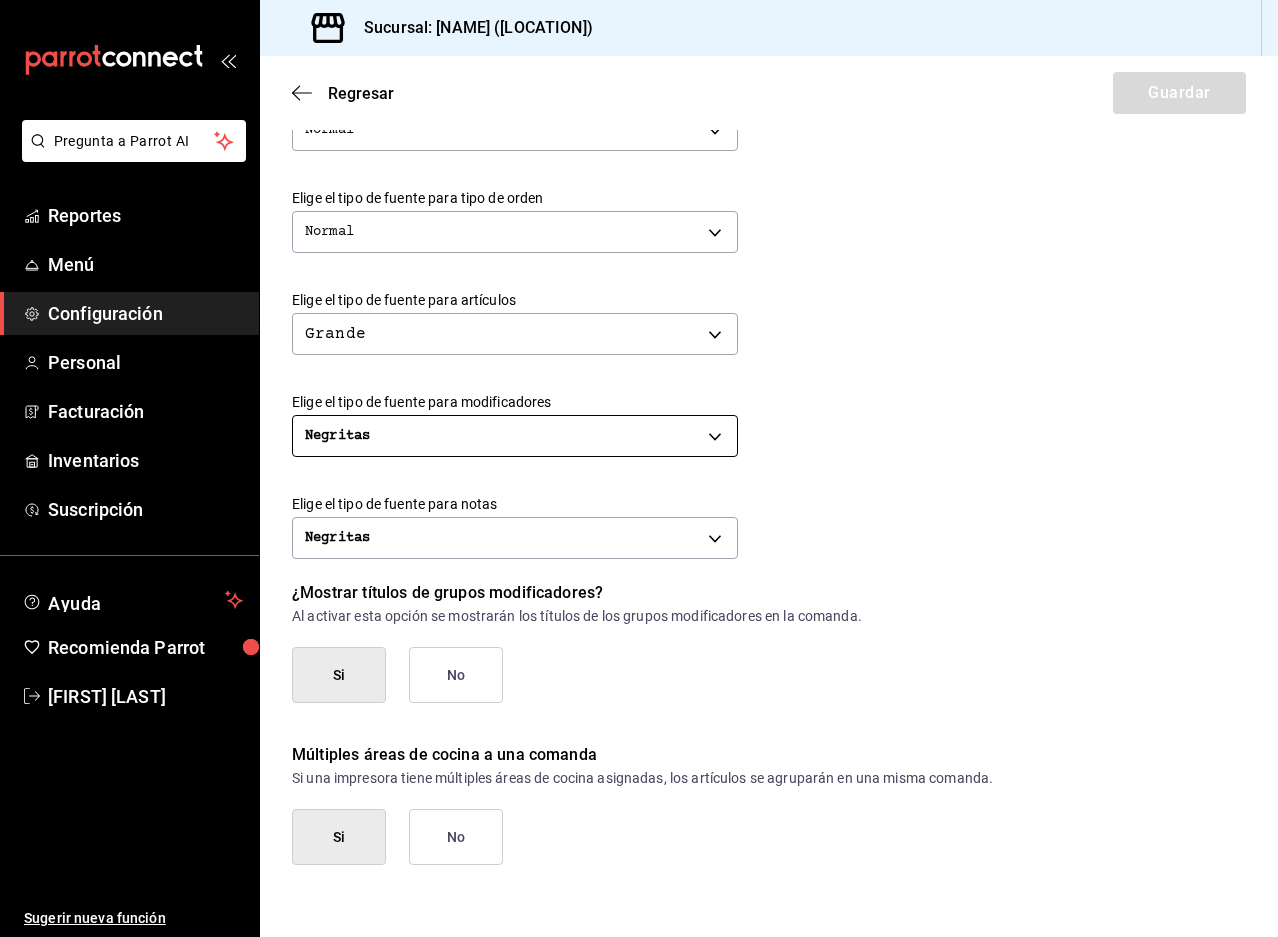 click on "Samurai Bowls ([LOCATION]) Pregunta a Parrot AI Reportes Menú Configuración Personal Facturación Inventarios Suscripción Ayuda Recomienda Parrot [FIRST] [LAST] Sugerir nueva función Sucursal: Minamoto Ramen ([LOCATION]) Regresar Guardar Modificar comanda Personaliza las comandas de tu cocina. Margen Superior Ingresa el número de líneas en blanco que se imprimirán antes de comenzar con el contenido 1 Margen Inferior Ingresa el número de líneas en blanco que se imprimirán después de terminar con el contenido 1 Espacio entre artículos Ingresa el número de líneas en blanco que se imprimirán entre artículos 1 Elige el tipo de fuente para la marca Normal NORMAL Elige el tipo de fuente para el número de orden Normal NORMAL Elige el tipo de fuente para tipo de orden Normal NORMAL Elige el tipo de fuente para artículos Grande BIG Elige el tipo de fuente para modificadores Negritas BOLD Elige el tipo de fuente para notas Negritas BOLD ¿Mostrar títulos de grupos modificadores? Si No Si No Reportes" at bounding box center (639, 468) 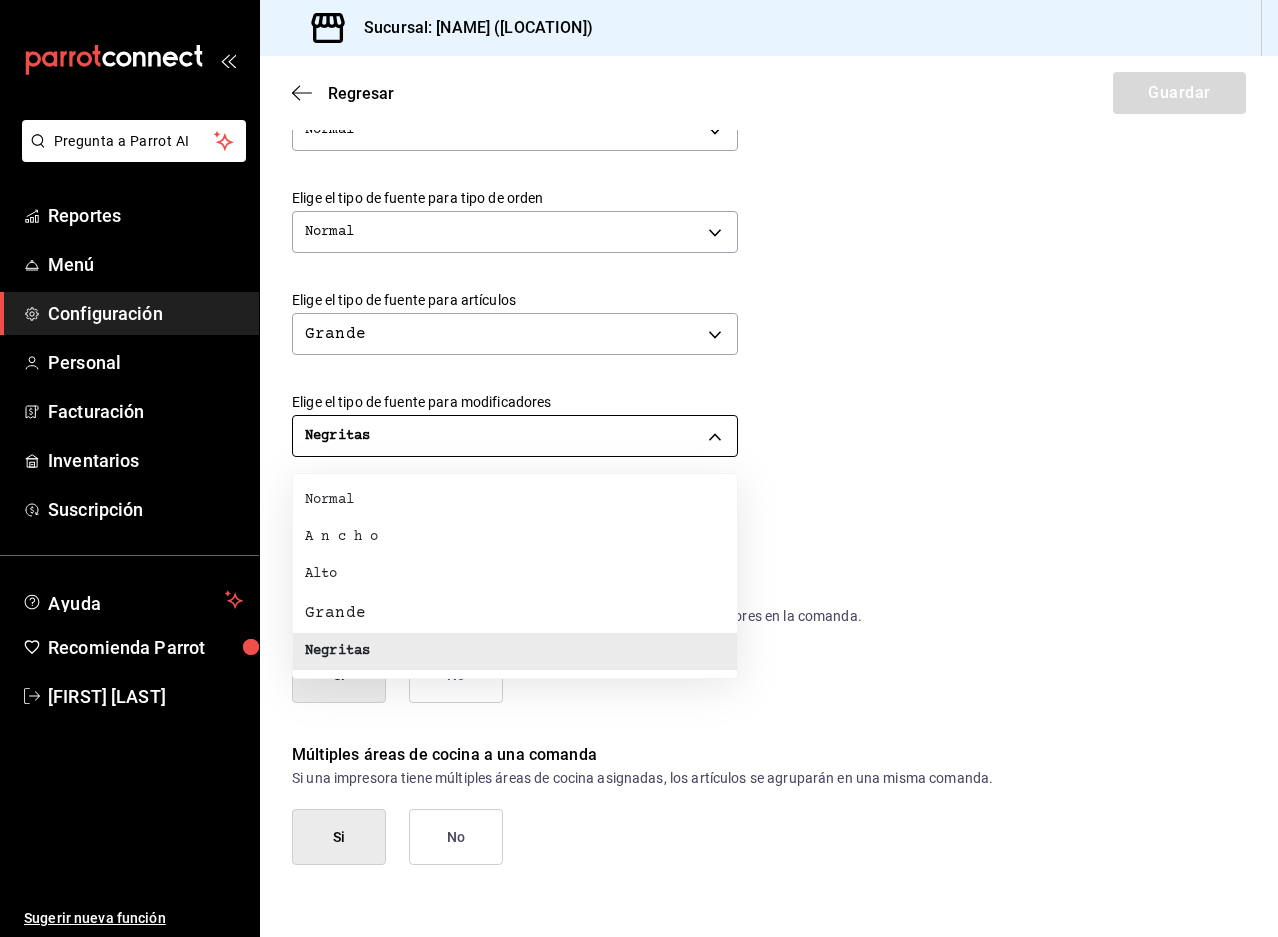 click at bounding box center (639, 468) 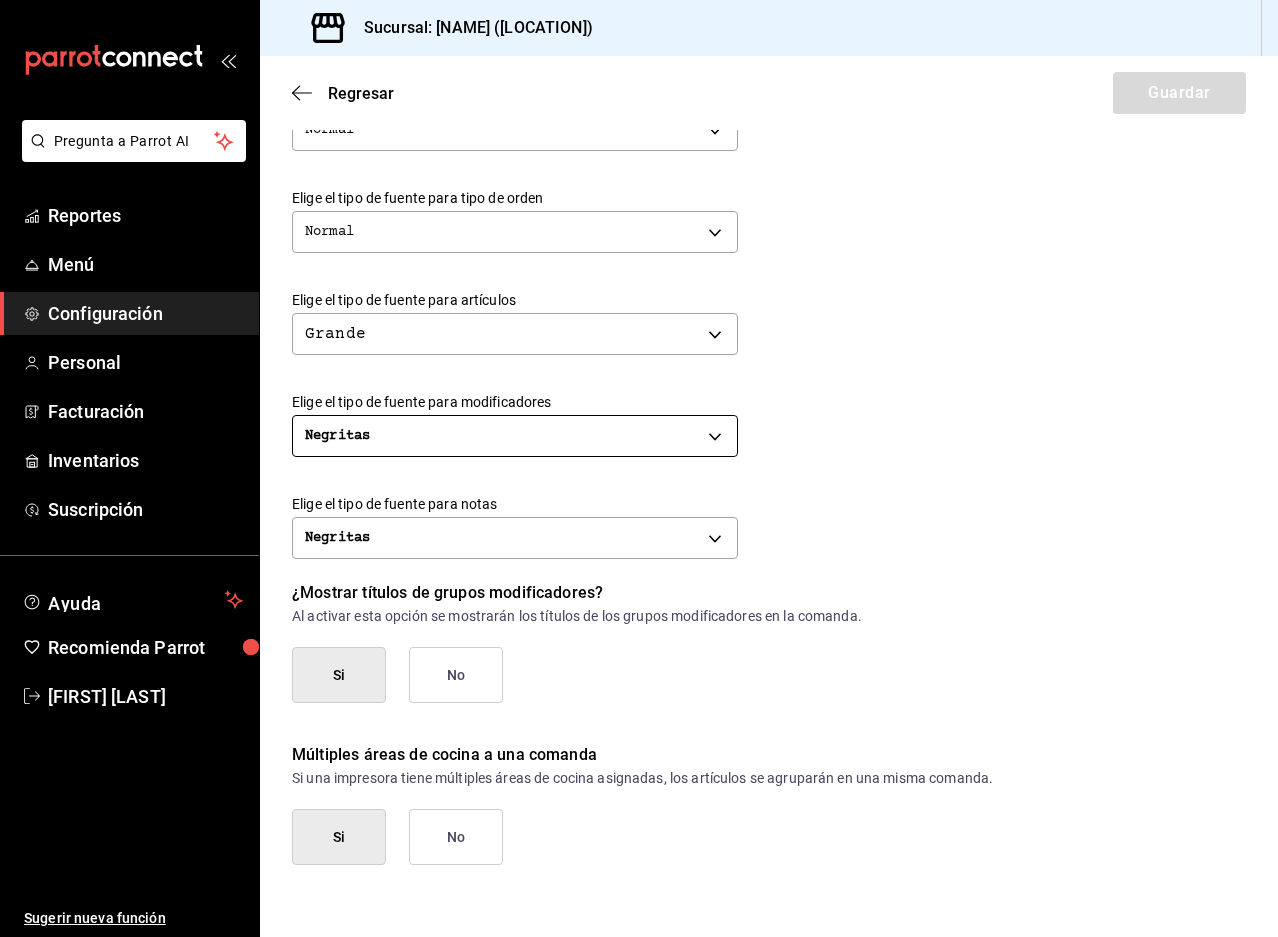 click on "Samurai Bowls ([LOCATION]) Pregunta a Parrot AI Reportes Menú Configuración Personal Facturación Inventarios Suscripción Ayuda Recomienda Parrot [FIRST] [LAST] Sugerir nueva función Sucursal: Minamoto Ramen ([LOCATION]) Regresar Guardar Modificar comanda Personaliza las comandas de tu cocina. Margen Superior Ingresa el número de líneas en blanco que se imprimirán antes de comenzar con el contenido 1 Margen Inferior Ingresa el número de líneas en blanco que se imprimirán después de terminar con el contenido 1 Espacio entre artículos Ingresa el número de líneas en blanco que se imprimirán entre artículos 1 Elige el tipo de fuente para la marca Normal NORMAL Elige el tipo de fuente para el número de orden Normal NORMAL Elige el tipo de fuente para tipo de orden Normal NORMAL Elige el tipo de fuente para artículos Grande BIG Elige el tipo de fuente para modificadores Negritas BOLD Elige el tipo de fuente para notas Negritas BOLD ¿Mostrar títulos de grupos modificadores? Si No Si No Reportes" at bounding box center [639, 468] 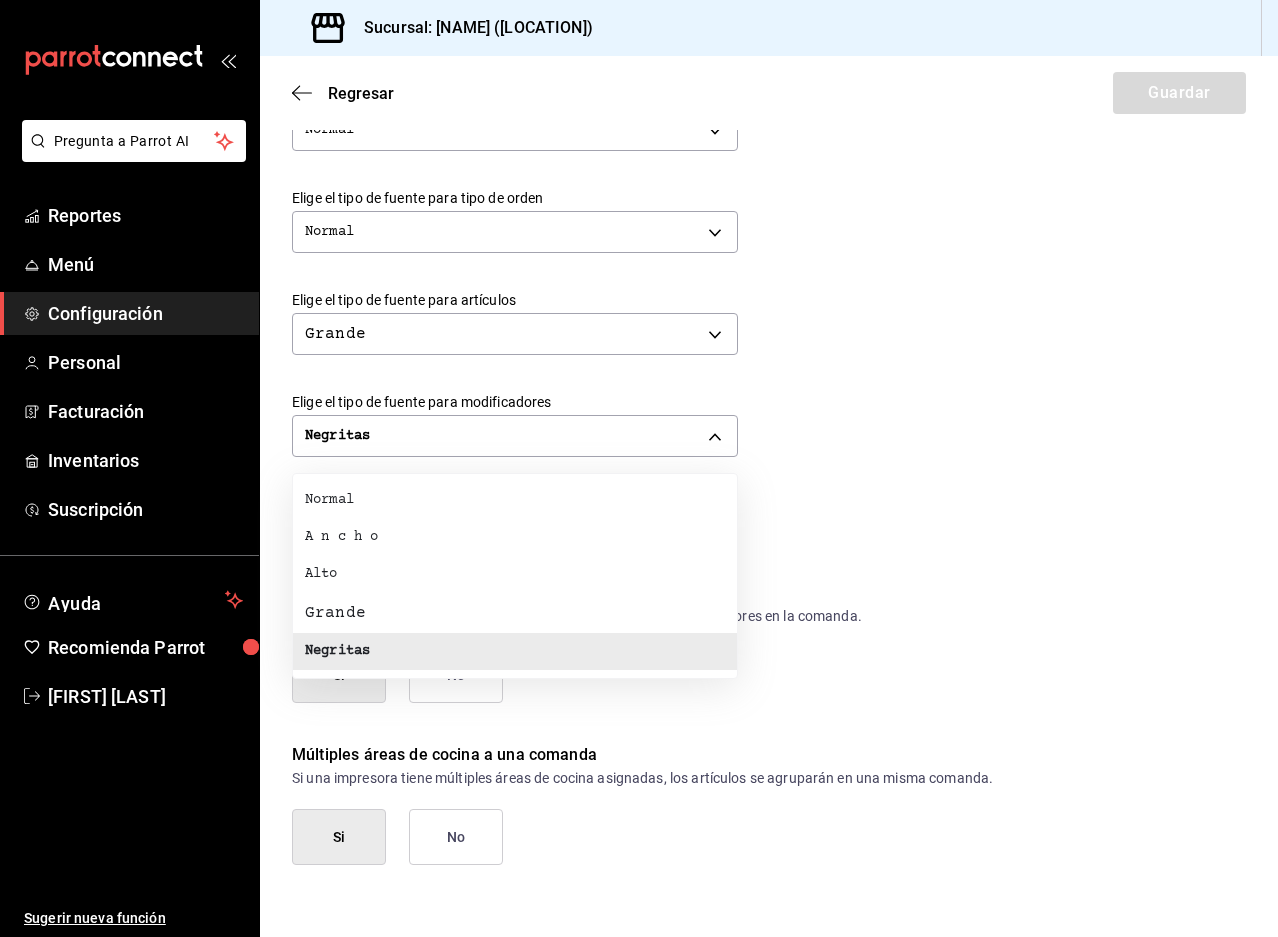 drag, startPoint x: 982, startPoint y: 395, endPoint x: 938, endPoint y: 402, distance: 44.553337 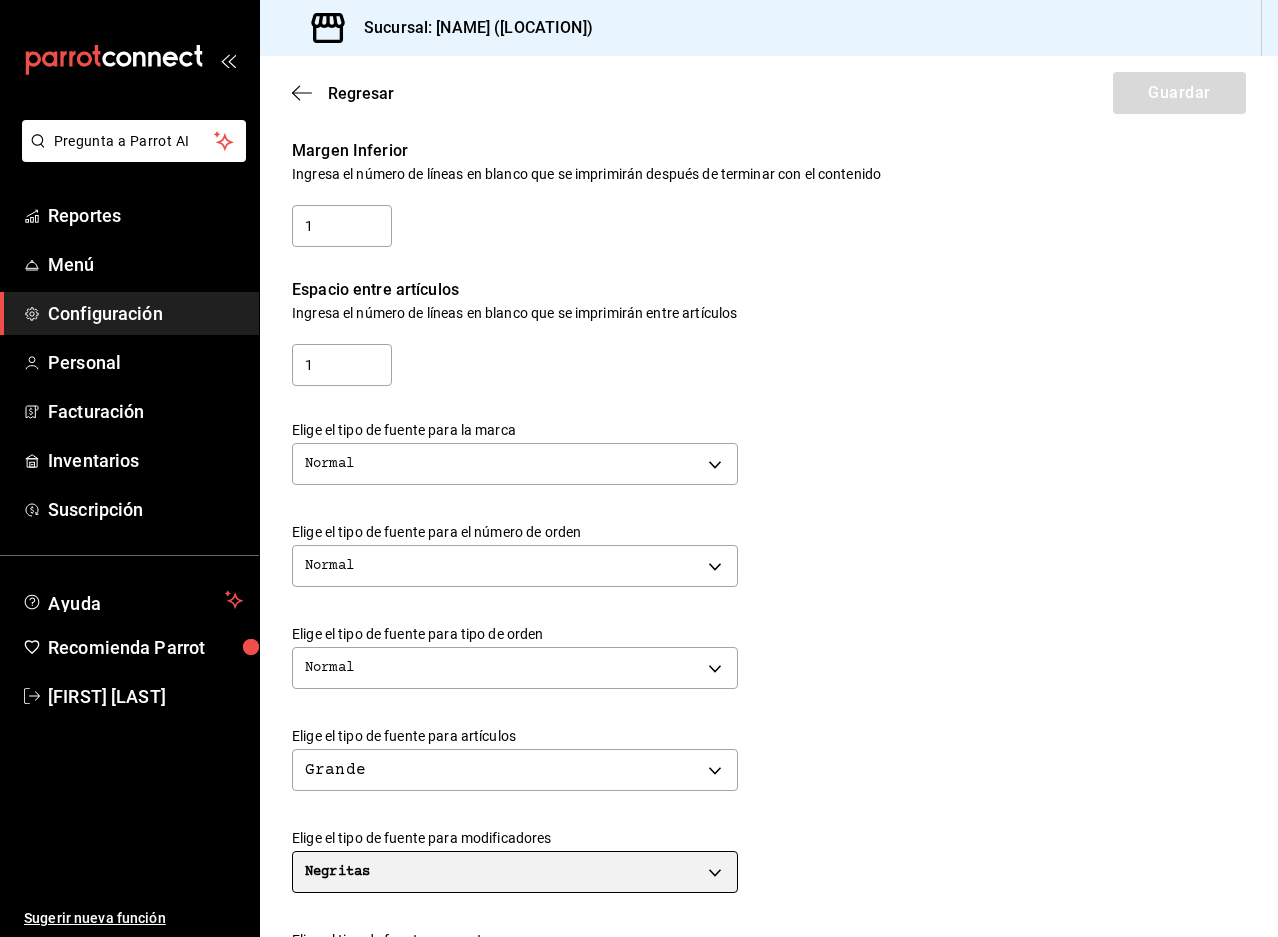 scroll, scrollTop: 0, scrollLeft: 0, axis: both 